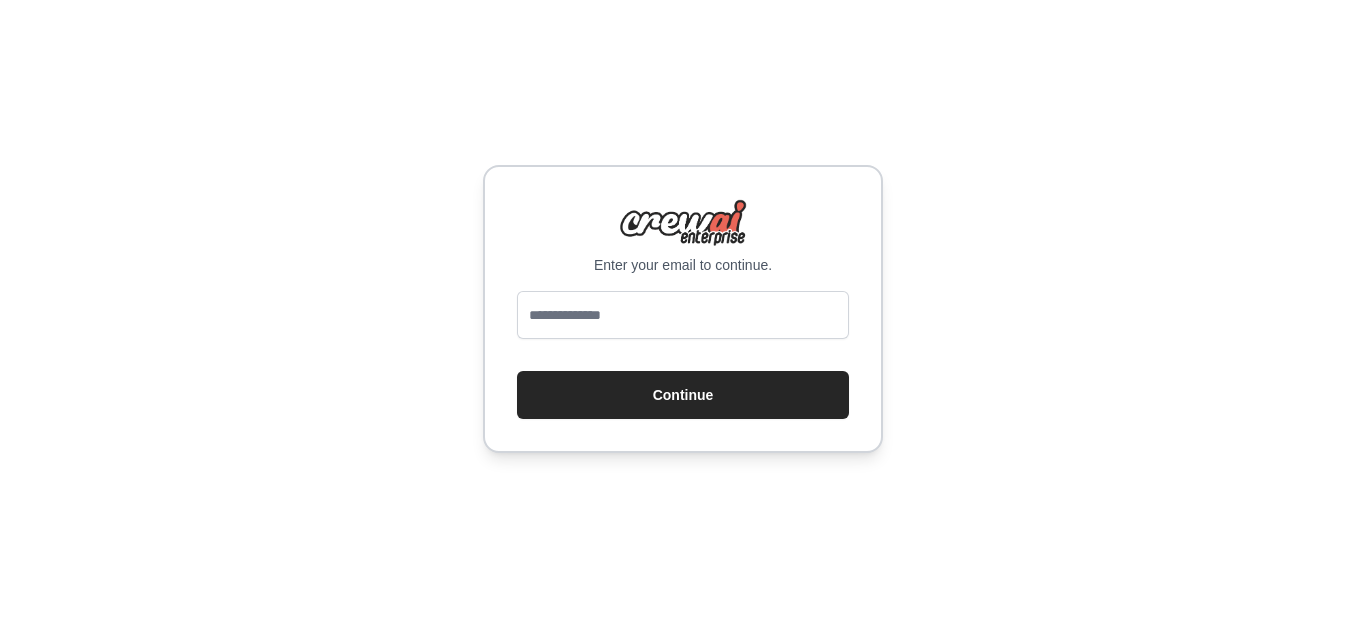 scroll, scrollTop: 0, scrollLeft: 0, axis: both 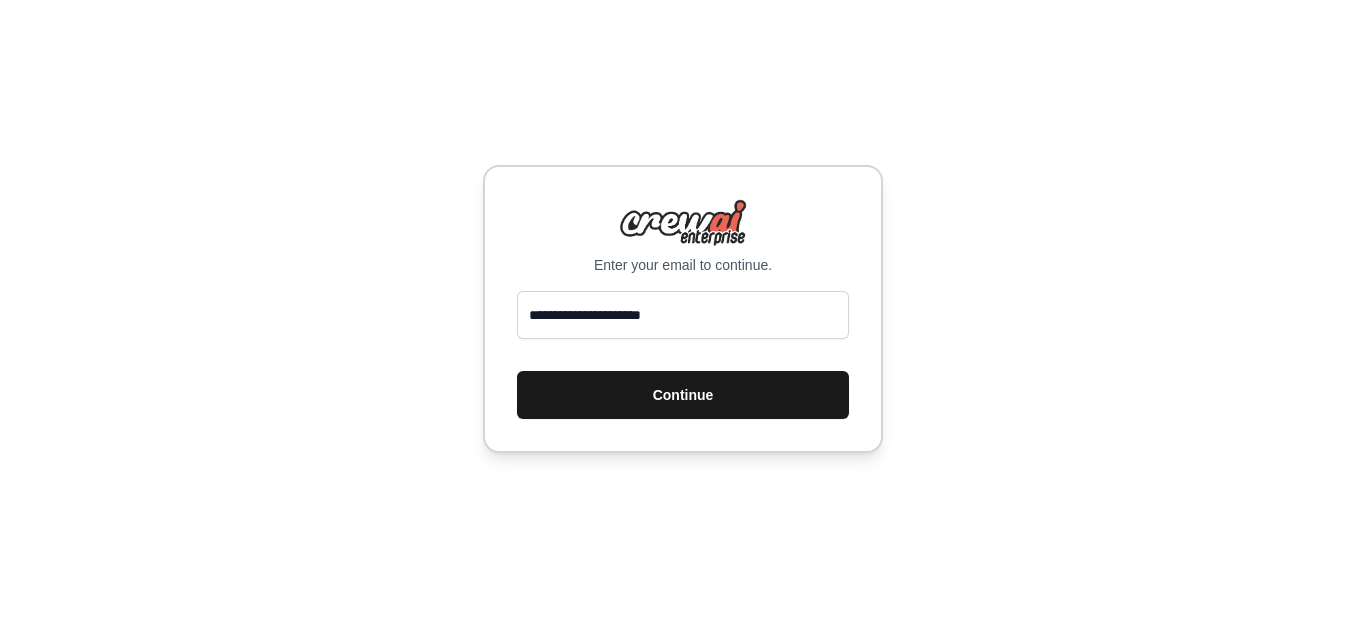 click on "Continue" at bounding box center (683, 395) 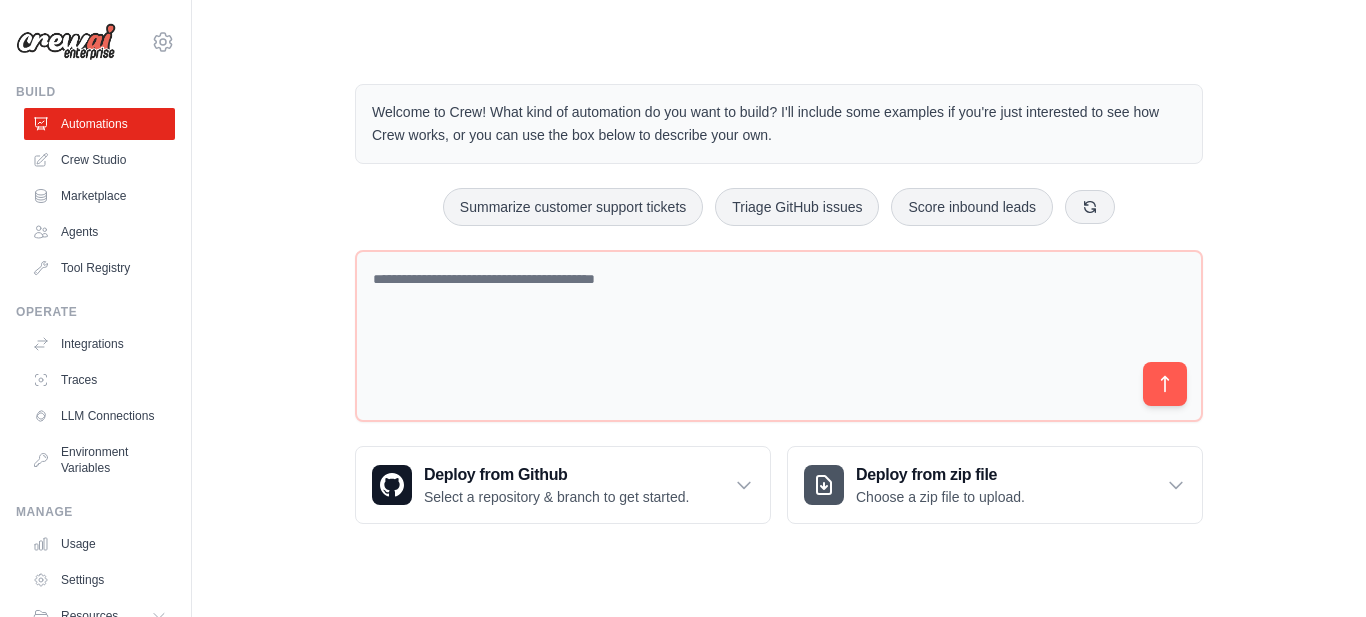 scroll, scrollTop: 0, scrollLeft: 0, axis: both 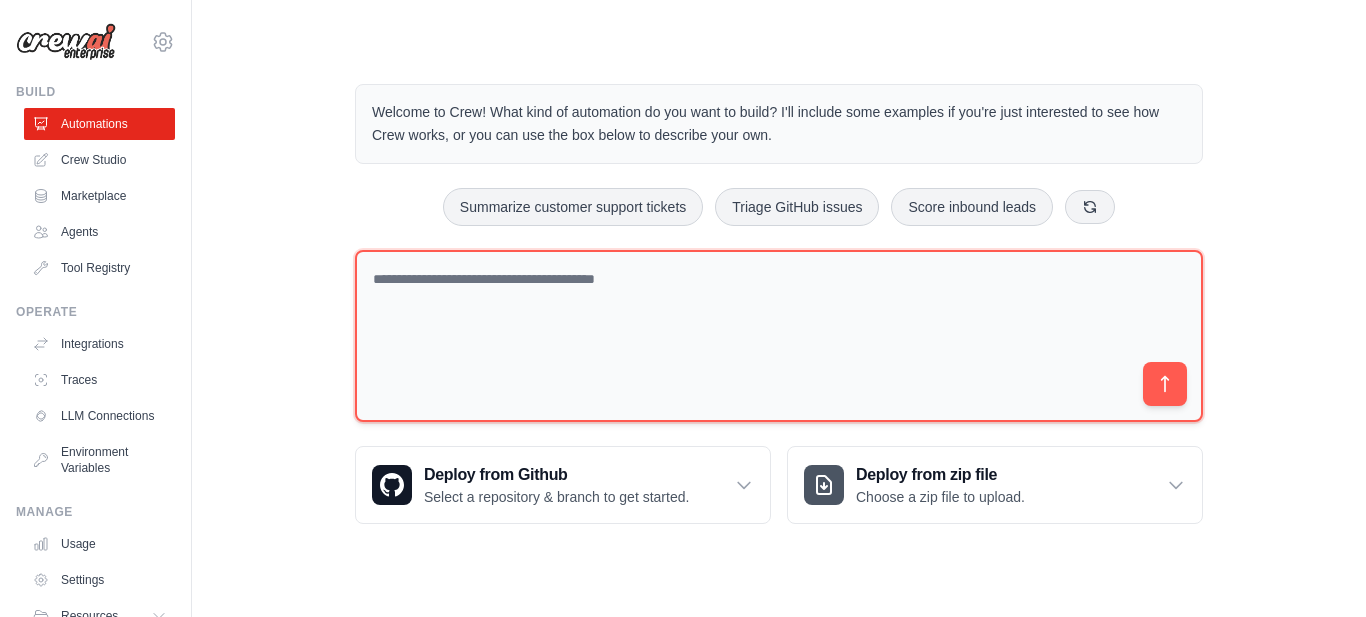 click at bounding box center [779, 336] 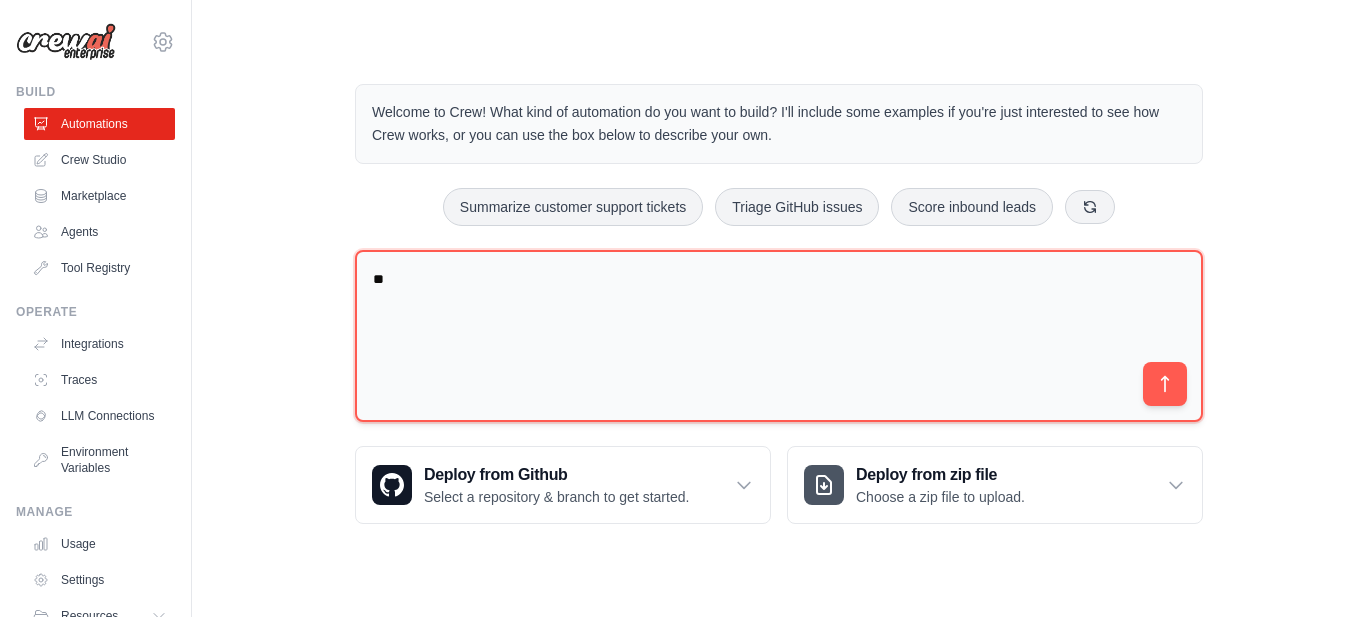 type on "*" 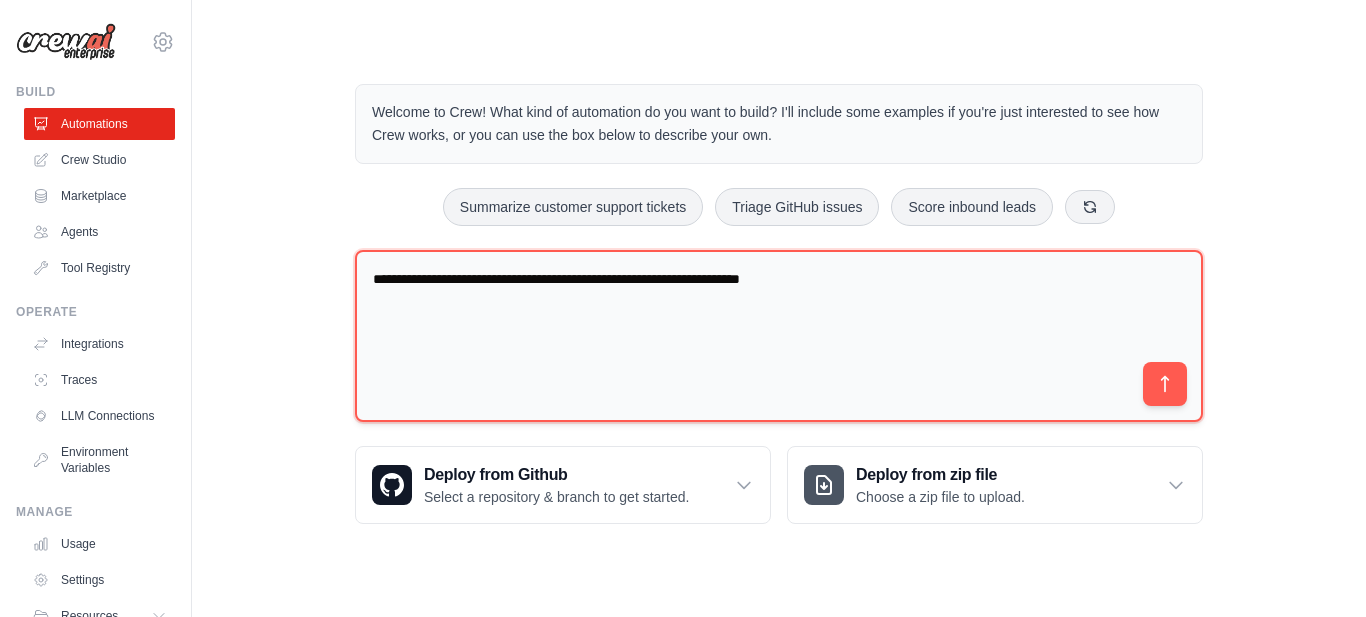 type on "**********" 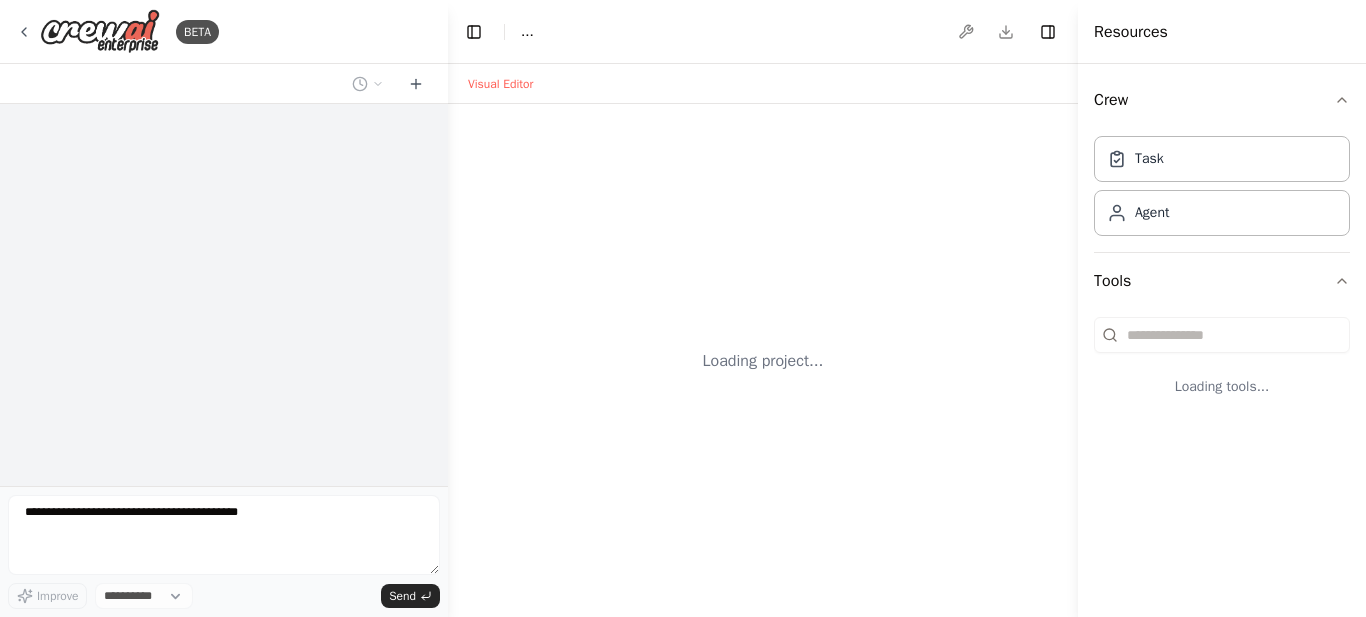 scroll, scrollTop: 0, scrollLeft: 0, axis: both 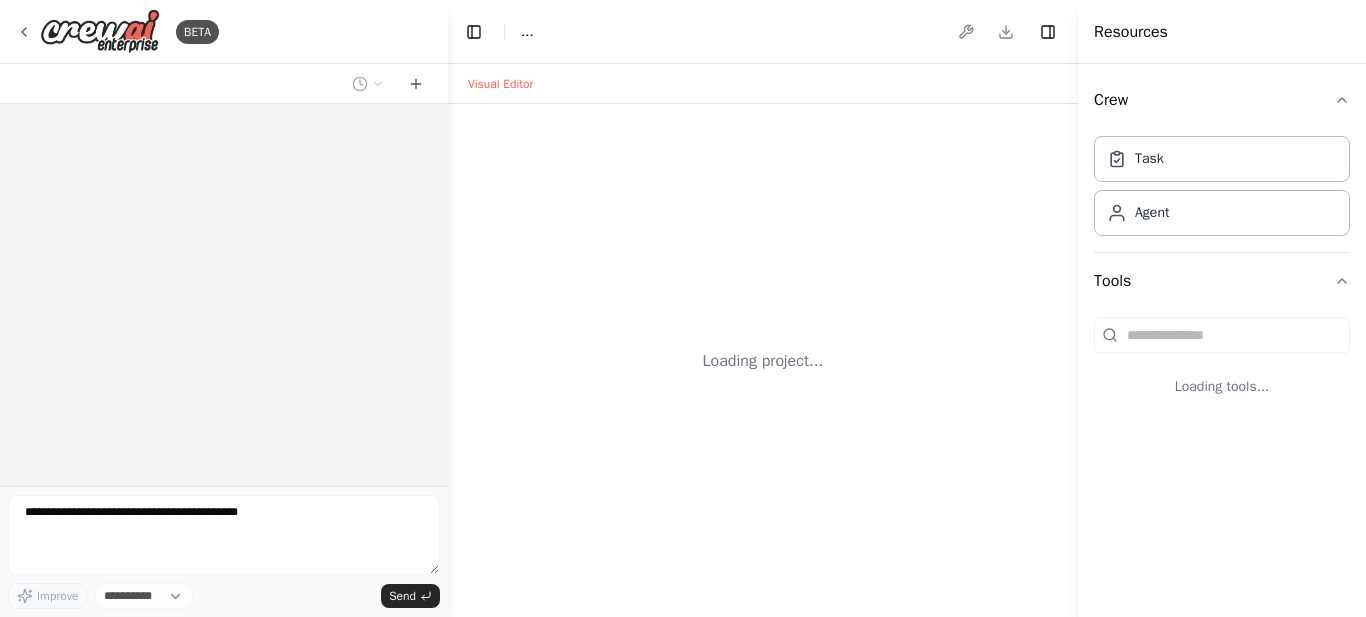 select on "****" 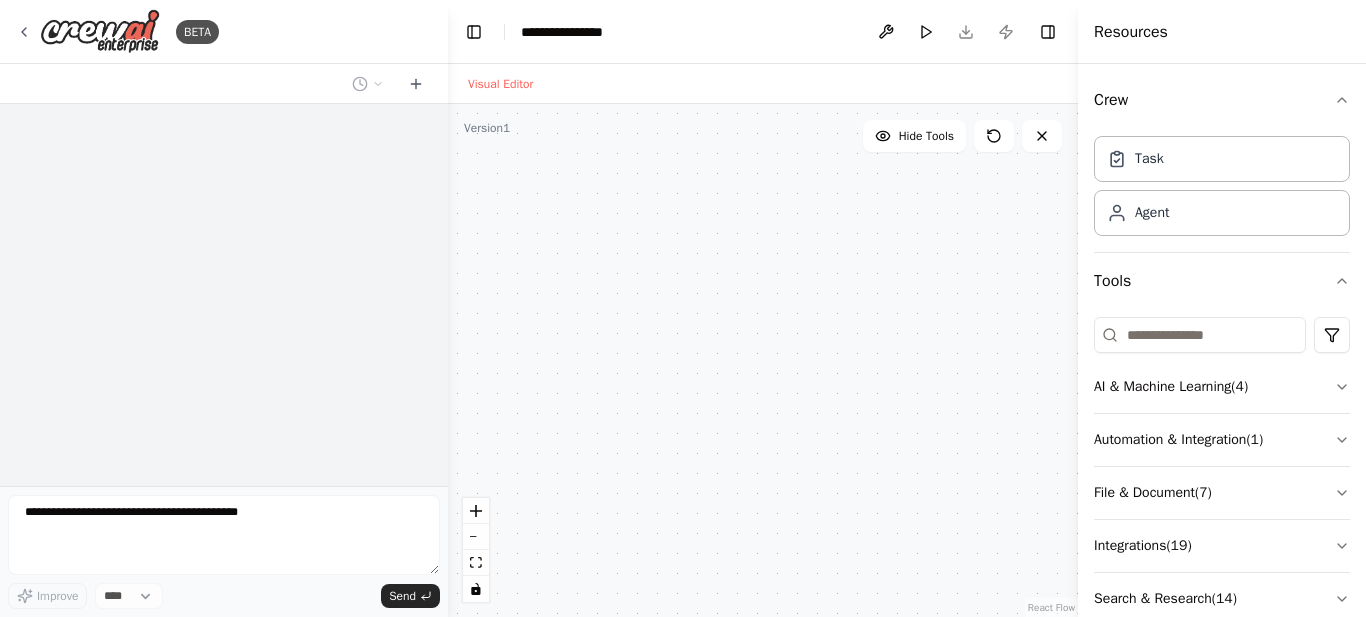 scroll, scrollTop: 0, scrollLeft: 0, axis: both 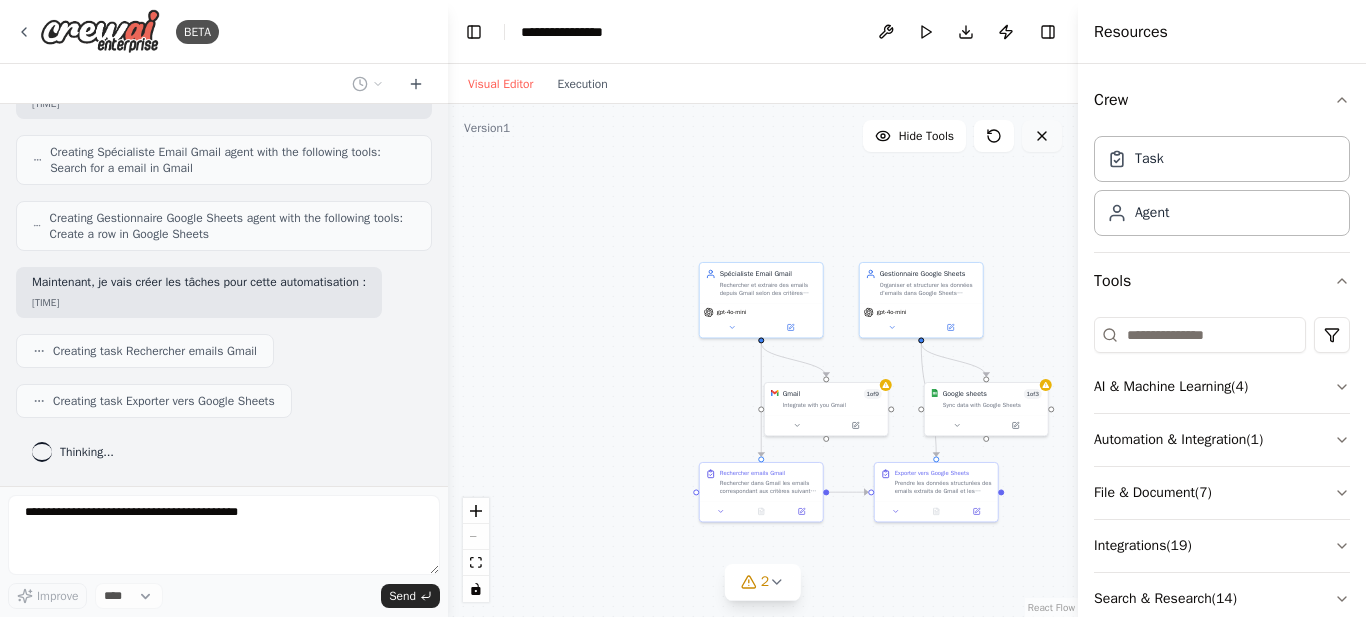 click 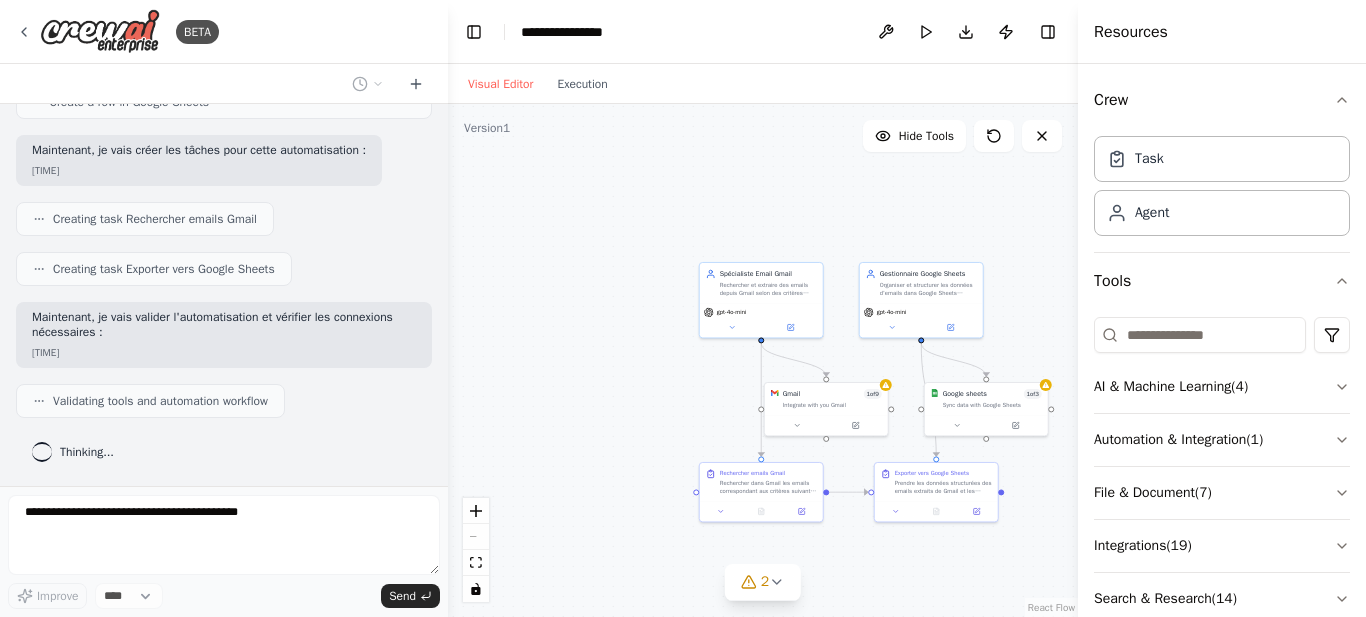 scroll, scrollTop: 713, scrollLeft: 0, axis: vertical 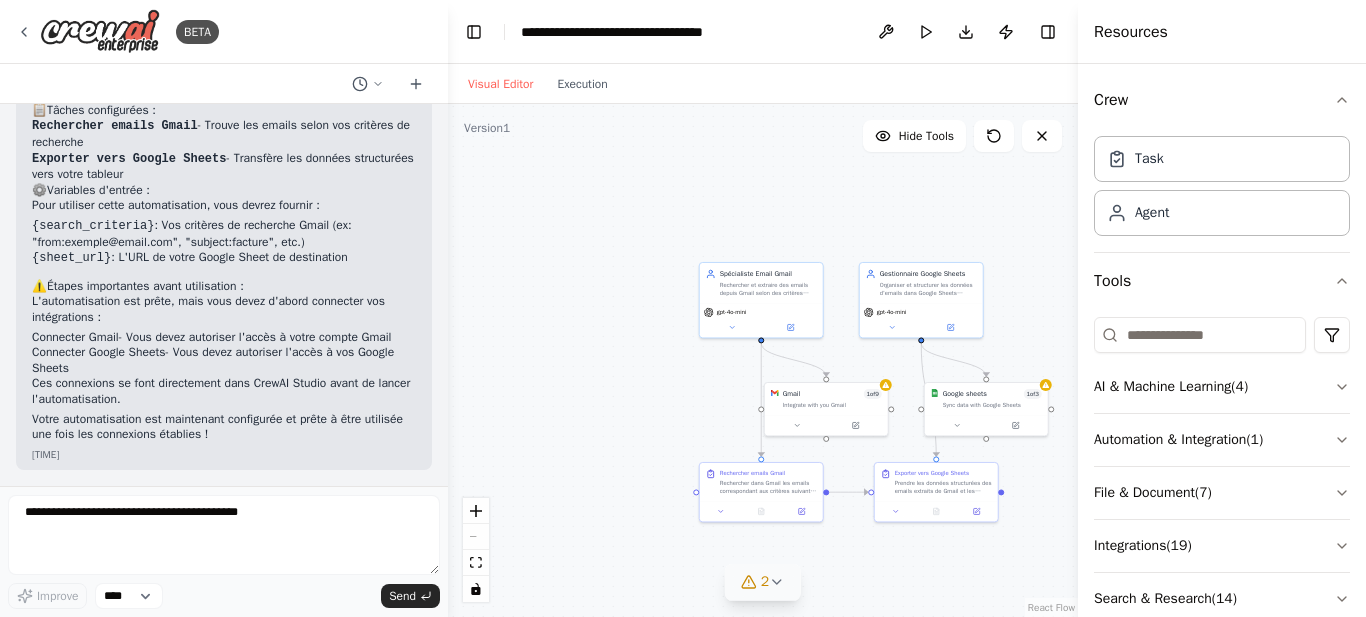 click on "2" at bounding box center [765, 582] 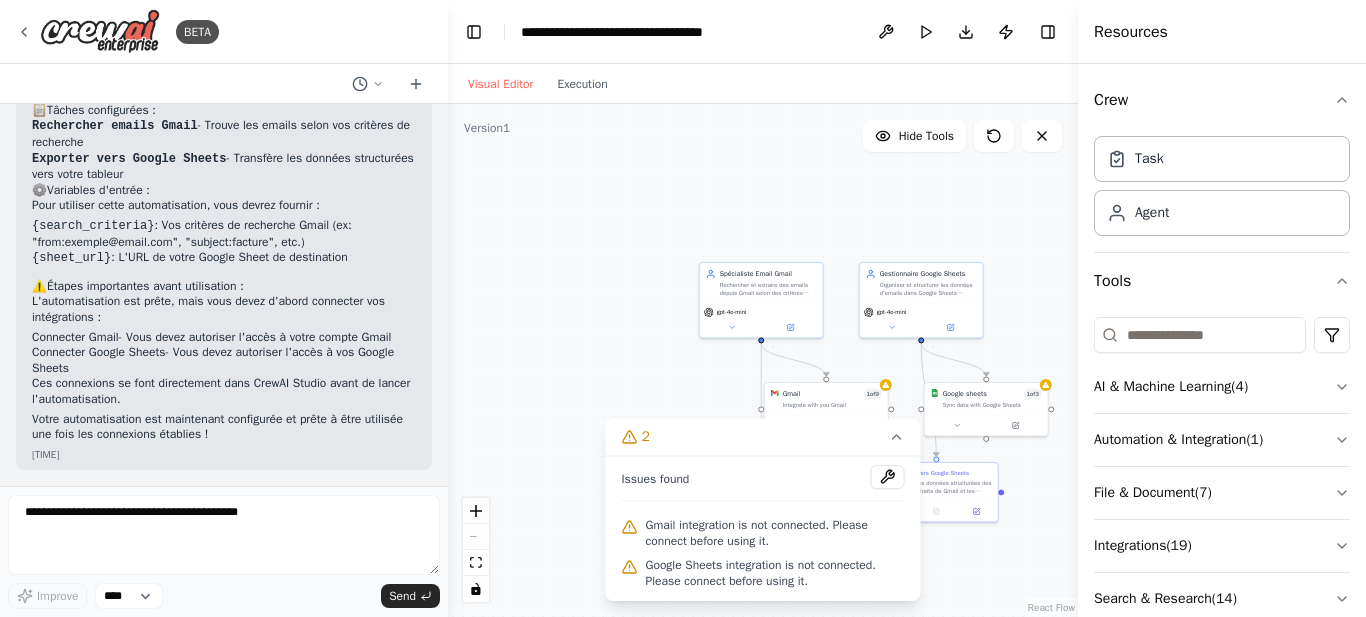 click at bounding box center (888, 477) 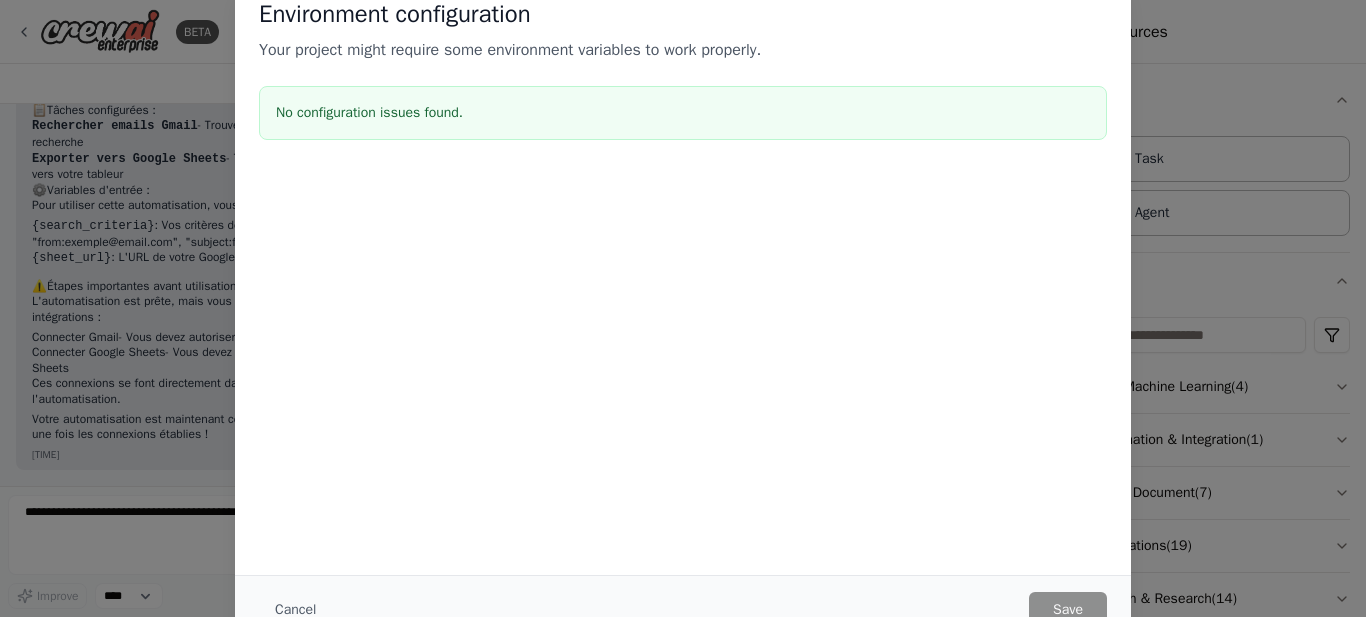 click on "No configuration issues found." at bounding box center [683, 113] 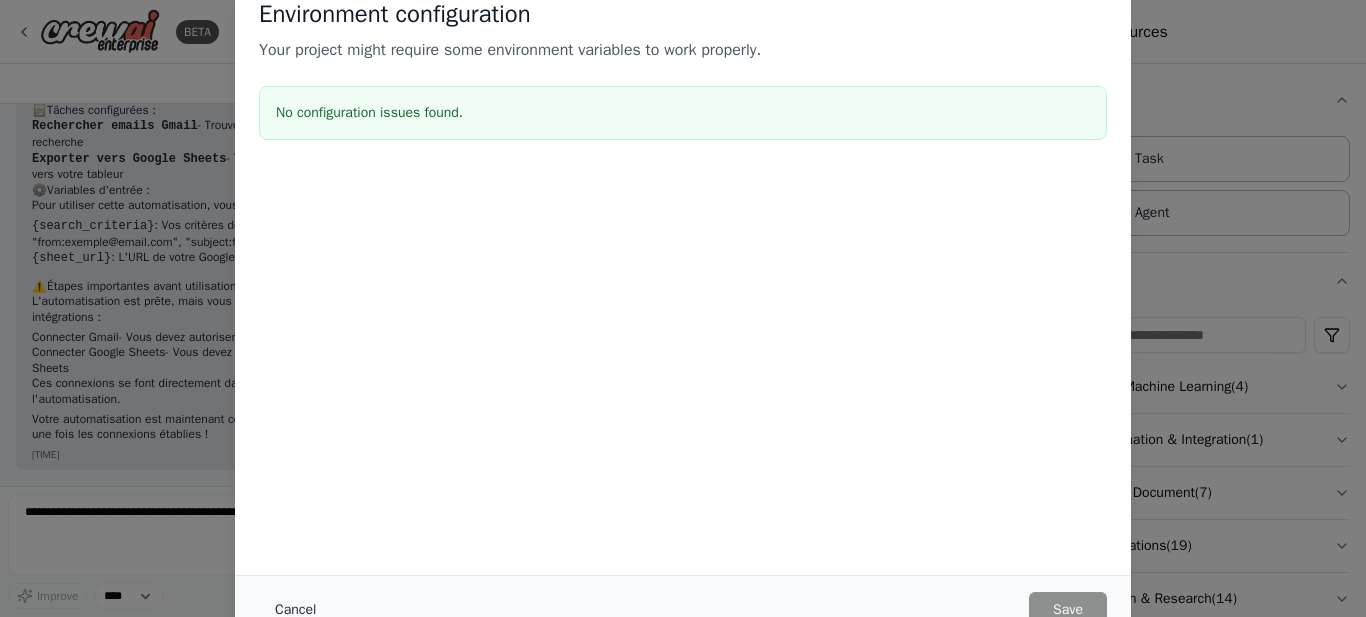 click on "Cancel" at bounding box center [295, 610] 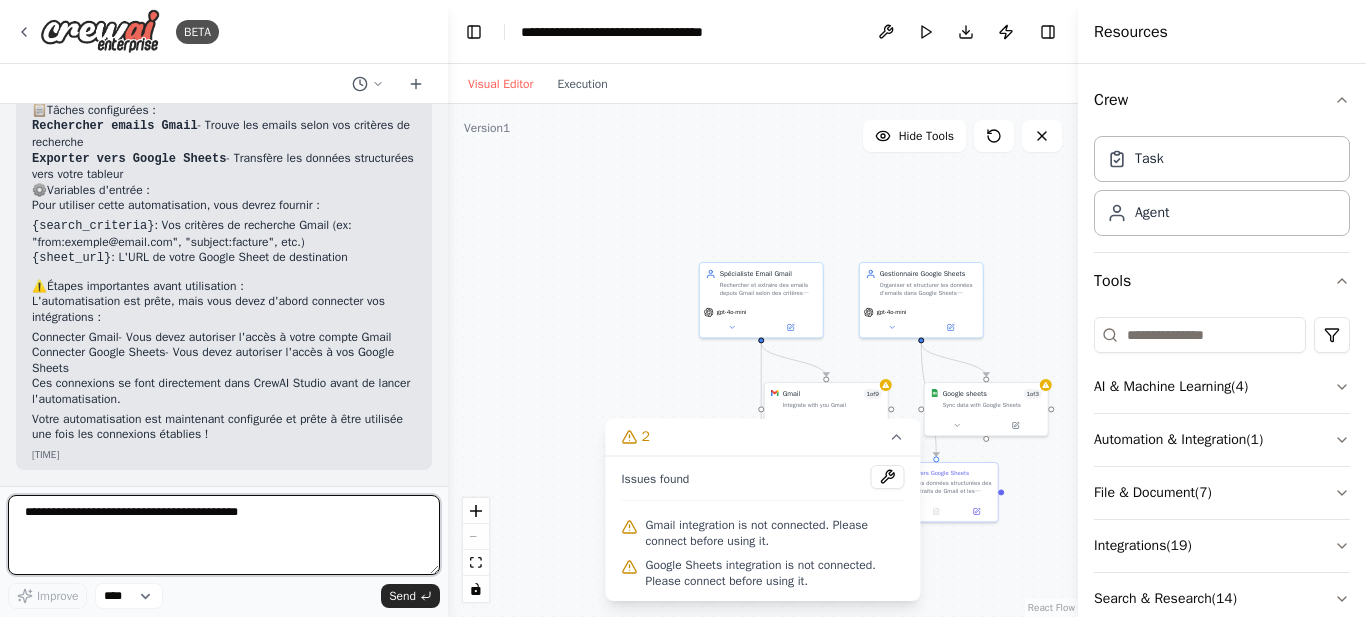 click at bounding box center (224, 535) 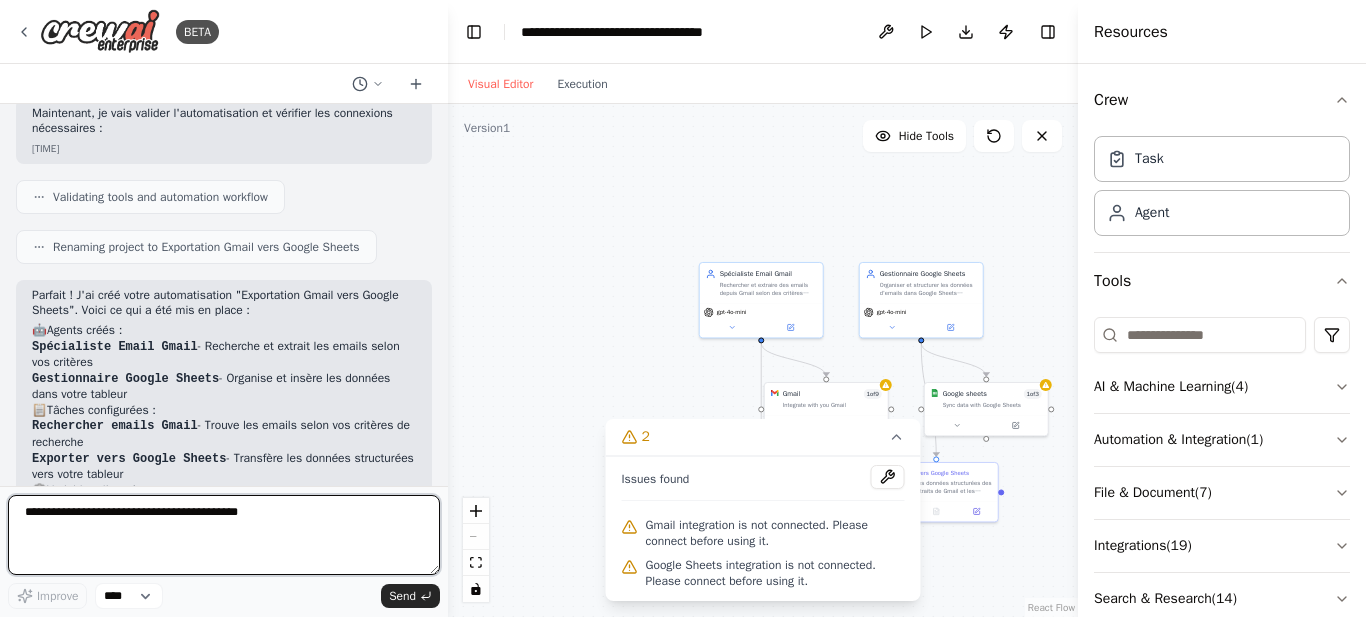 scroll, scrollTop: 1167, scrollLeft: 0, axis: vertical 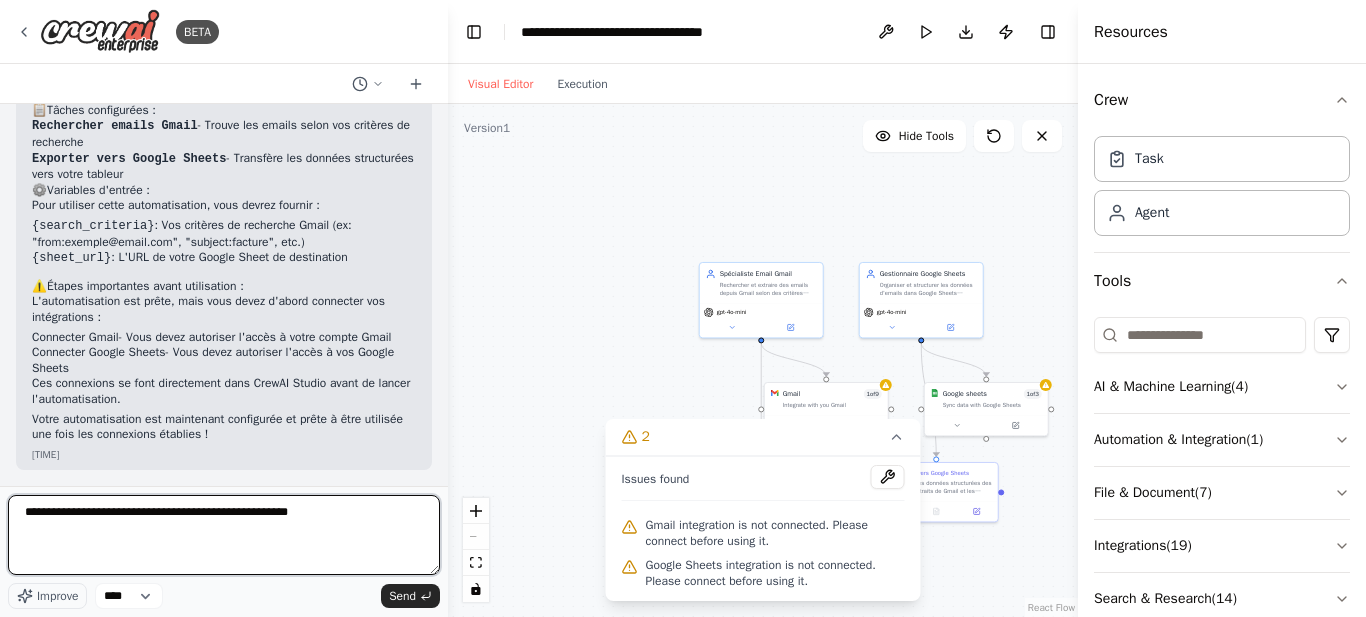 type on "**********" 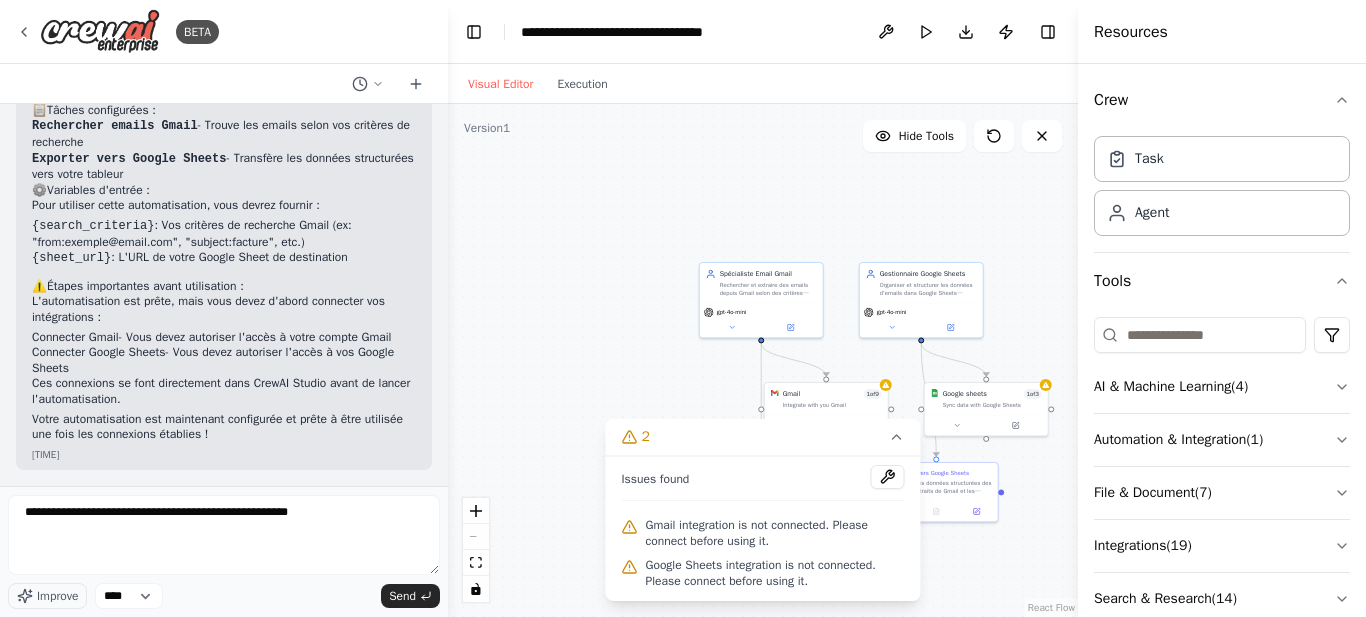 click on "Send" at bounding box center (410, 596) 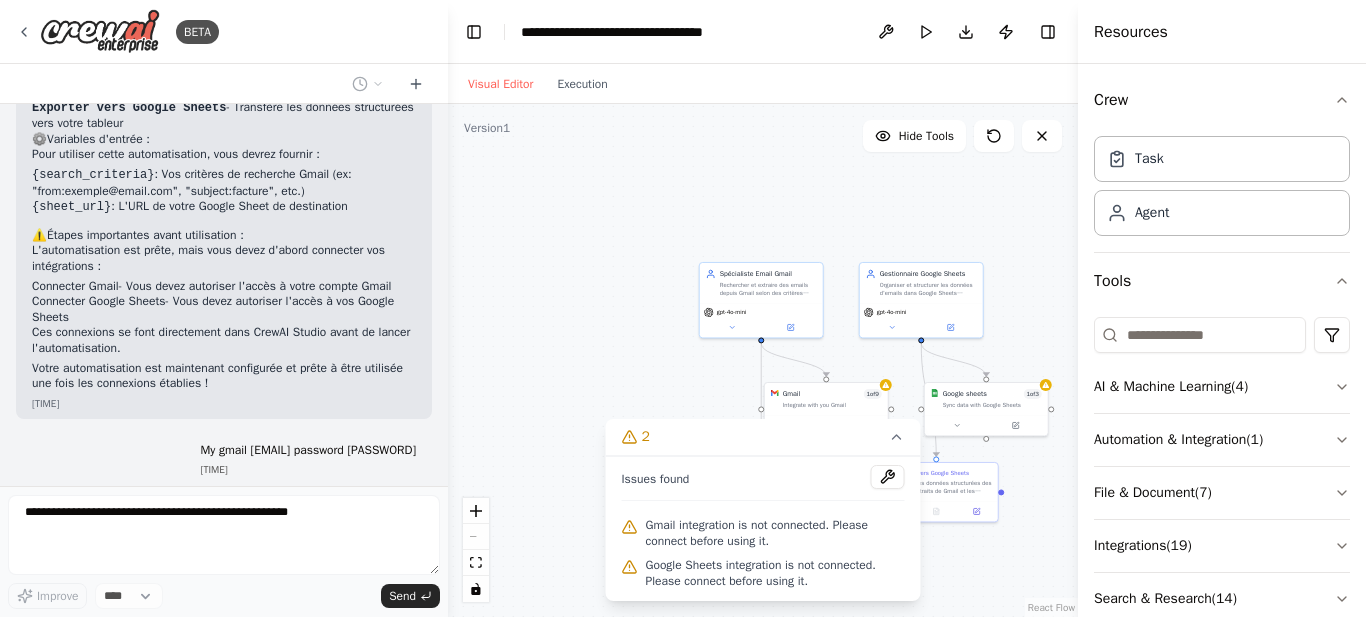 scroll, scrollTop: 1285, scrollLeft: 0, axis: vertical 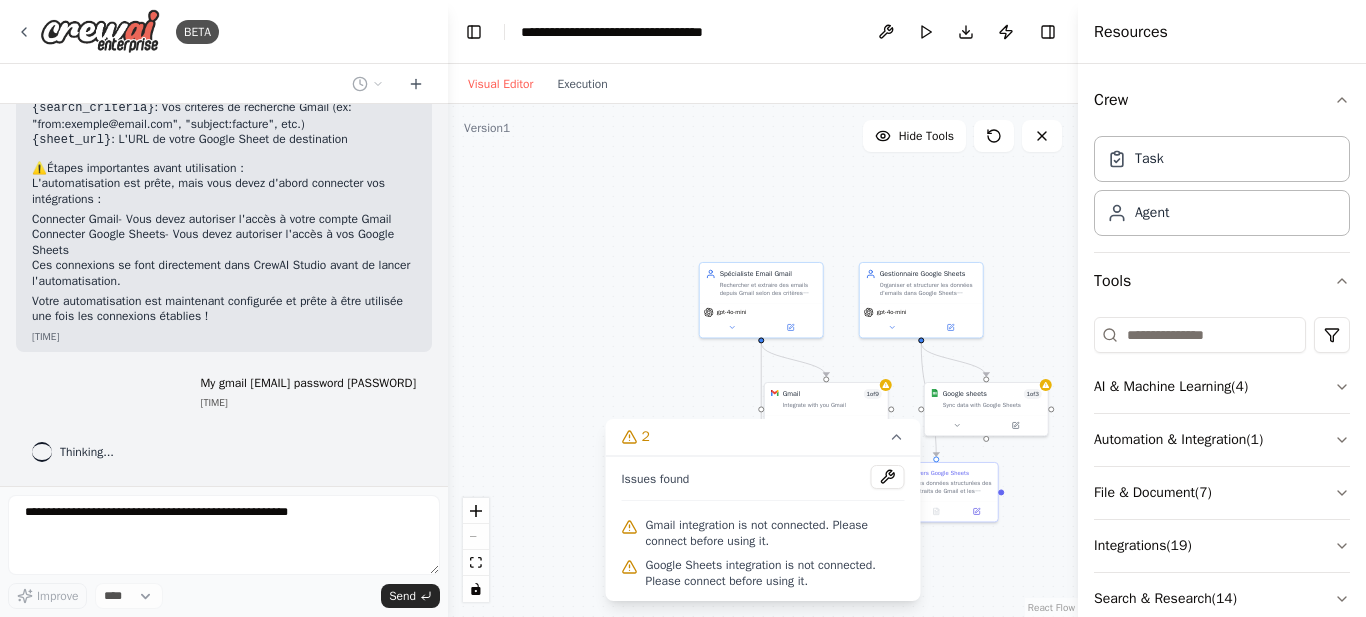 click 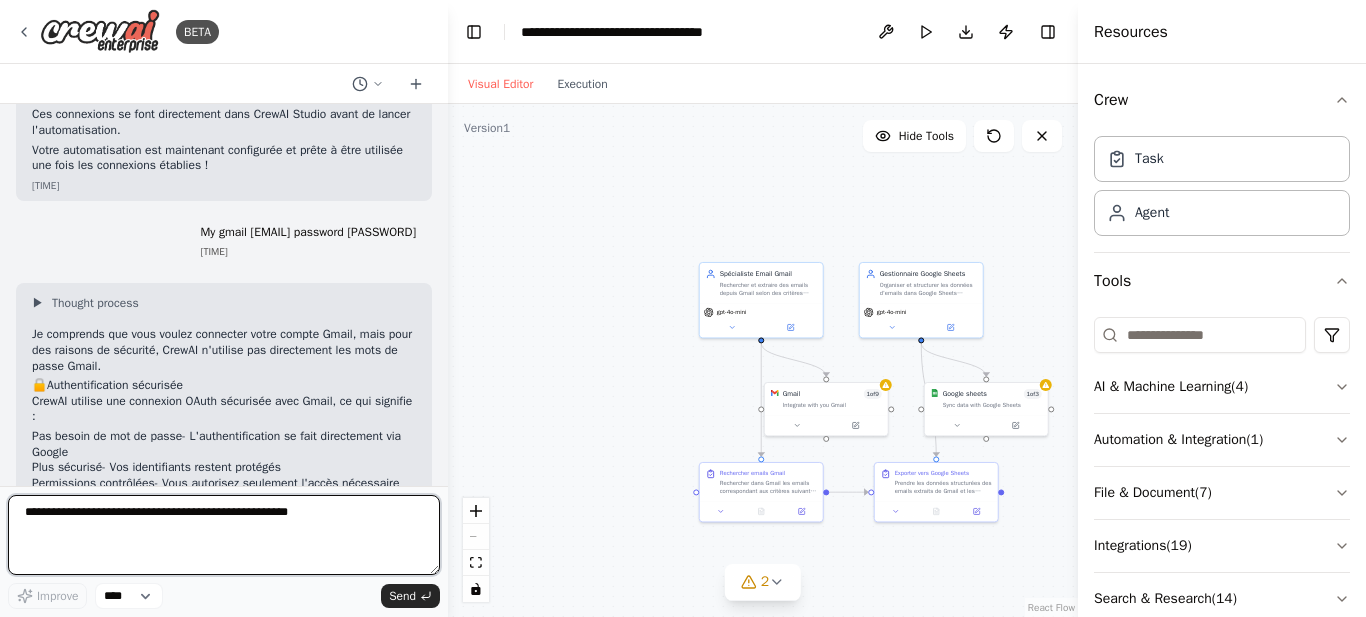 scroll, scrollTop: 1636, scrollLeft: 0, axis: vertical 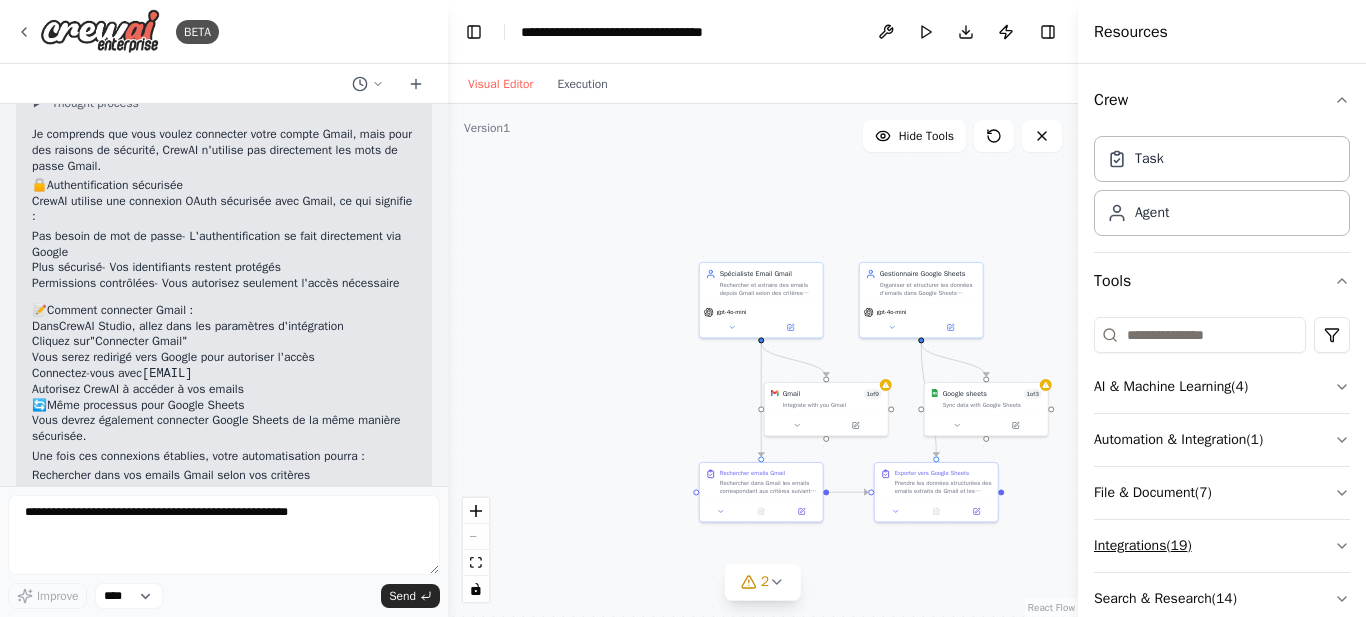 click 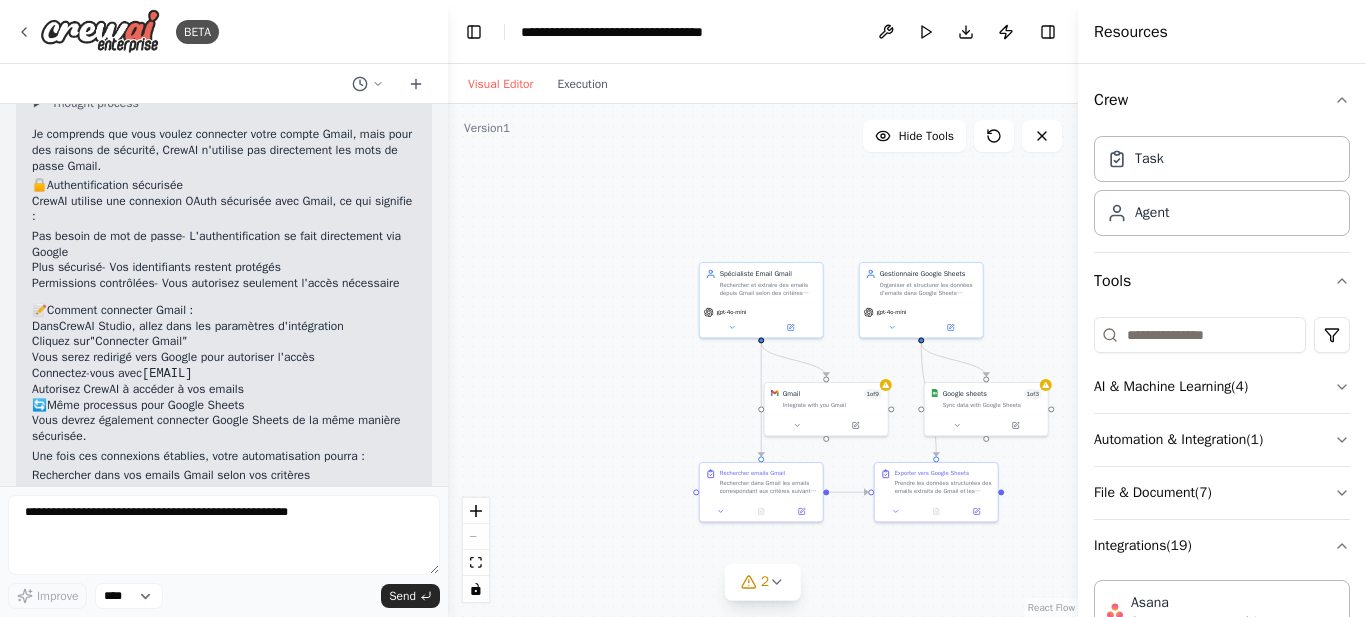 scroll, scrollTop: 400, scrollLeft: 0, axis: vertical 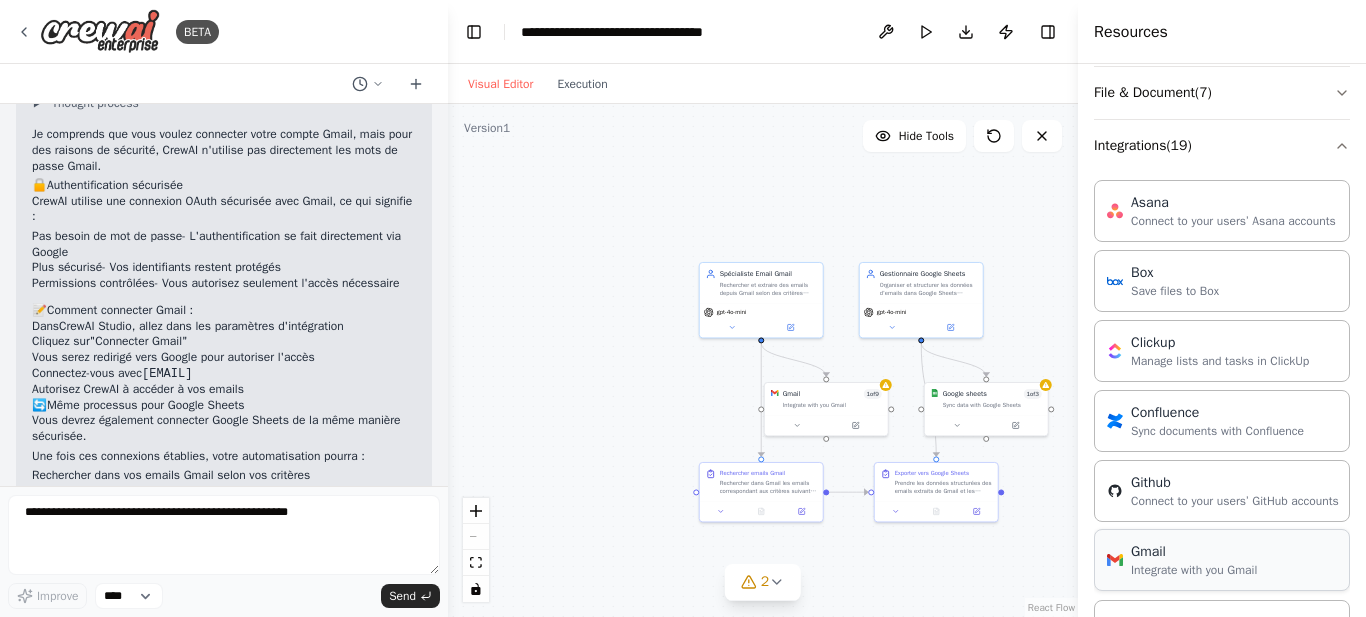 click on "Integrate with you Gmail" at bounding box center (1194, 570) 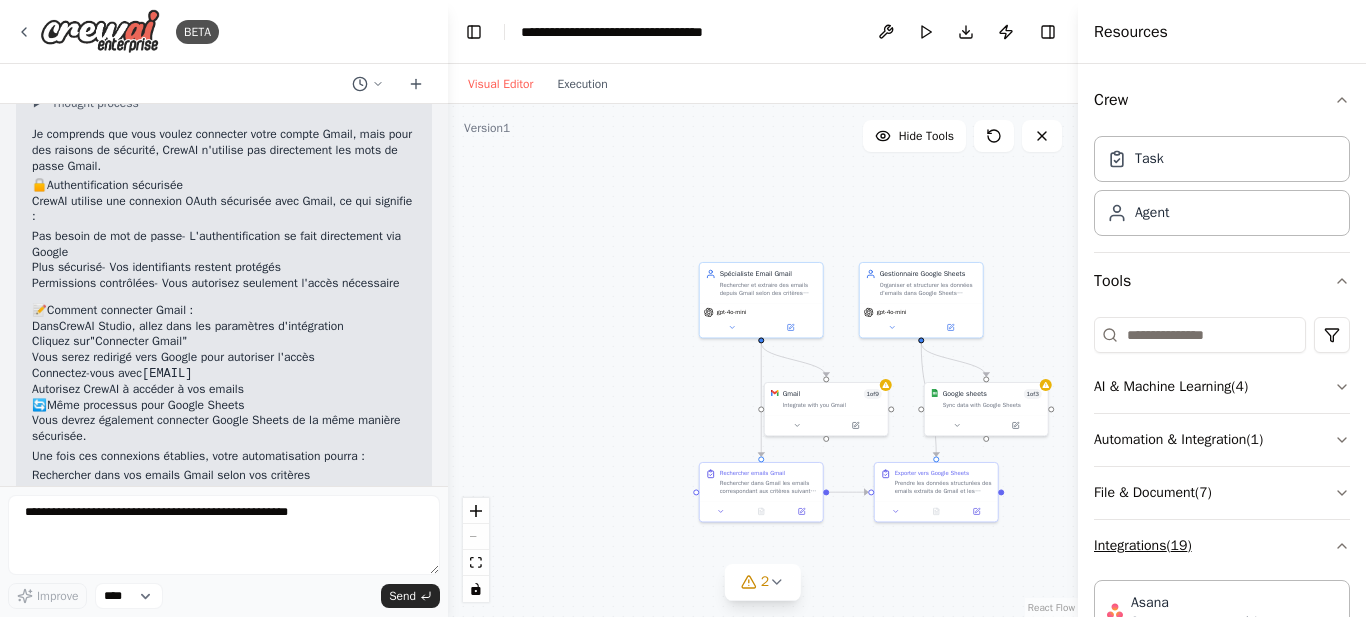 scroll, scrollTop: 200, scrollLeft: 0, axis: vertical 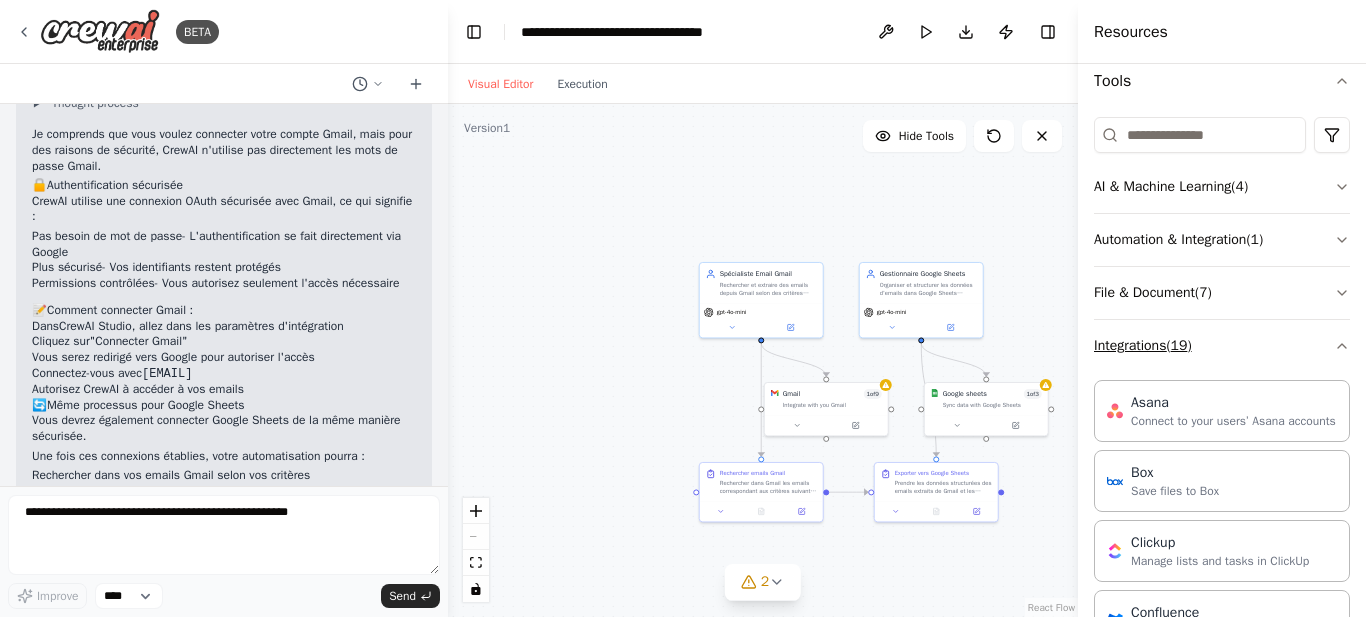 click 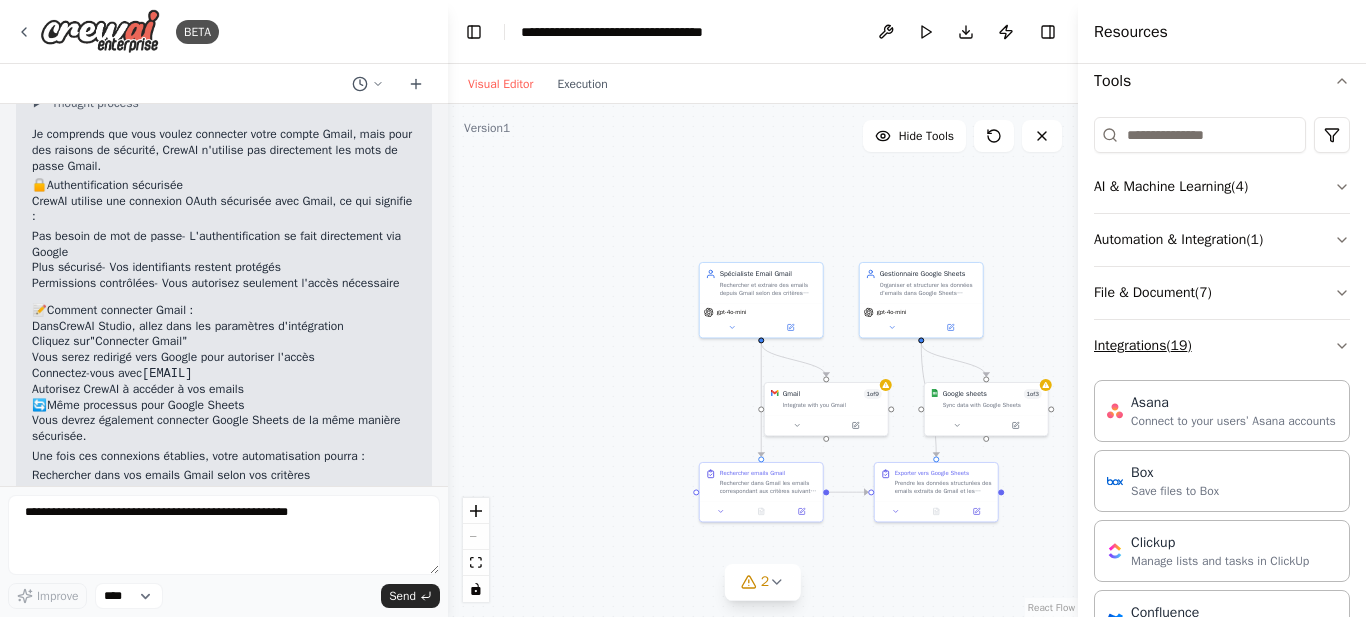 scroll, scrollTop: 94, scrollLeft: 0, axis: vertical 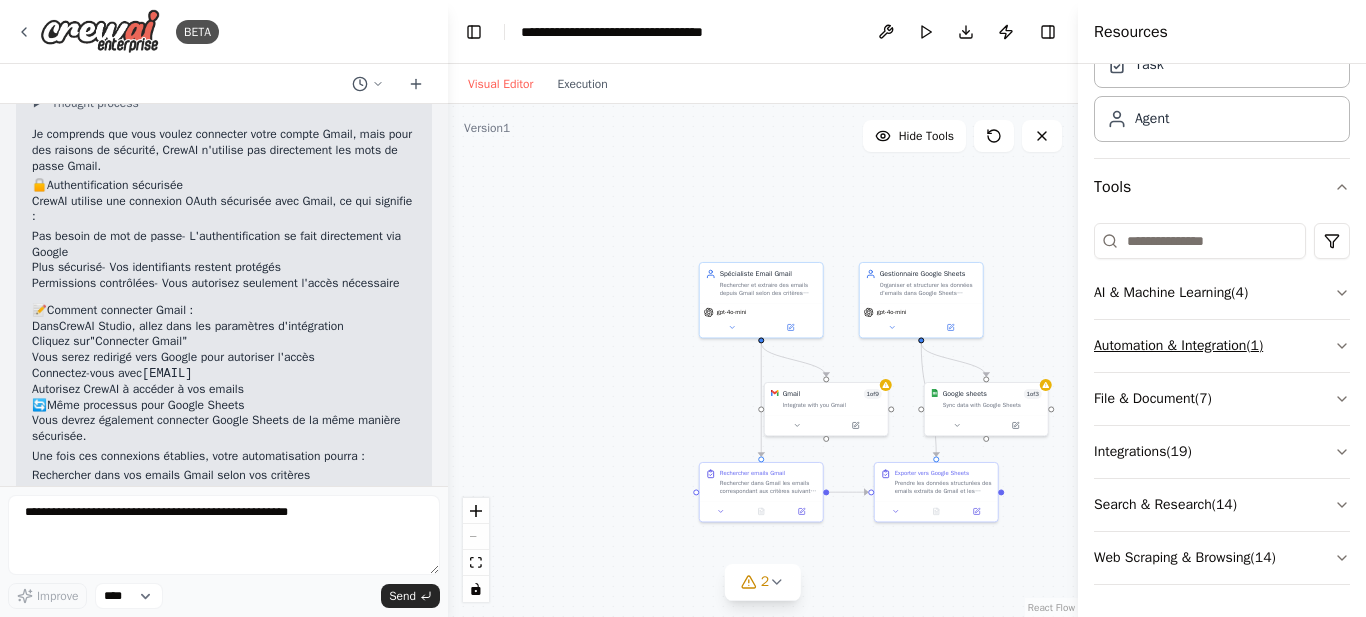 click 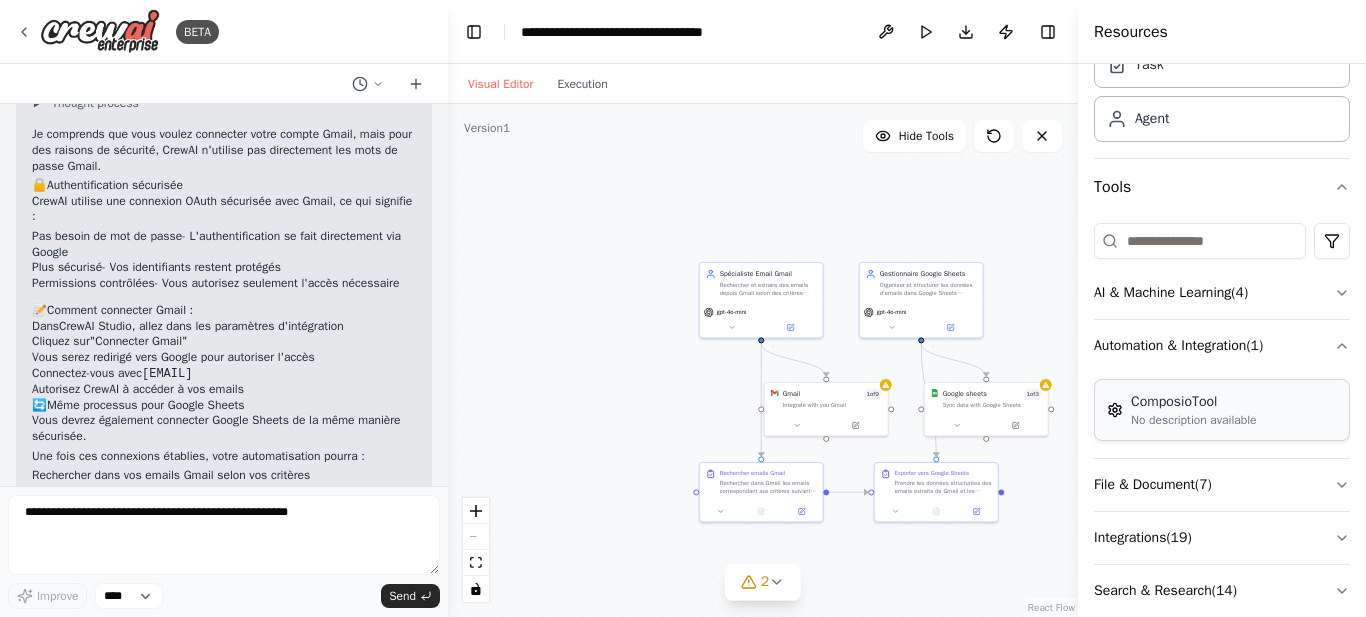 scroll, scrollTop: 180, scrollLeft: 0, axis: vertical 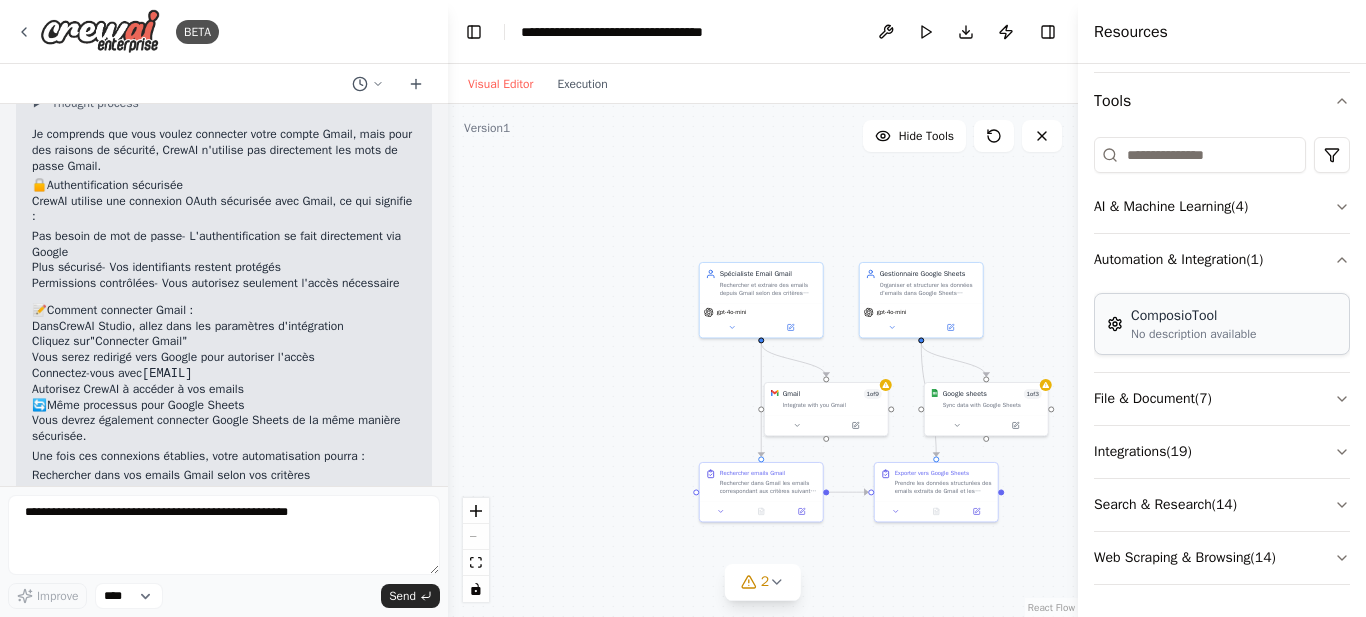 click on "ComposioTool No description available" at bounding box center (1222, 324) 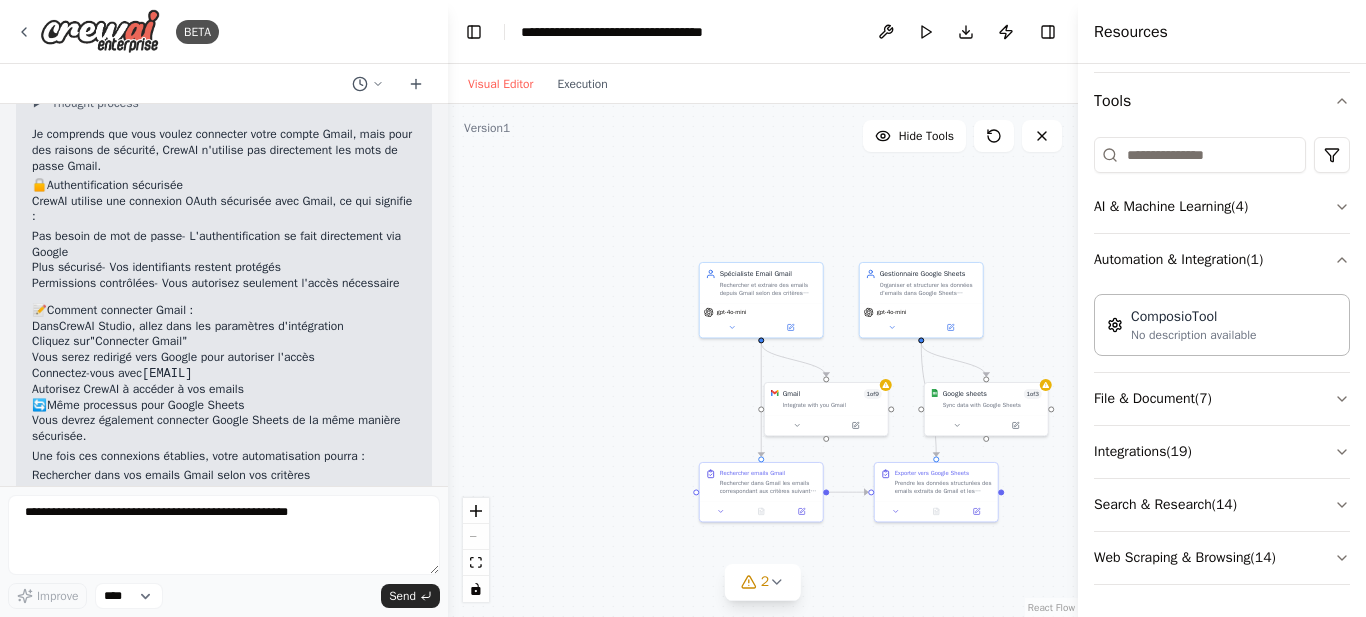 click at bounding box center (1082, 308) 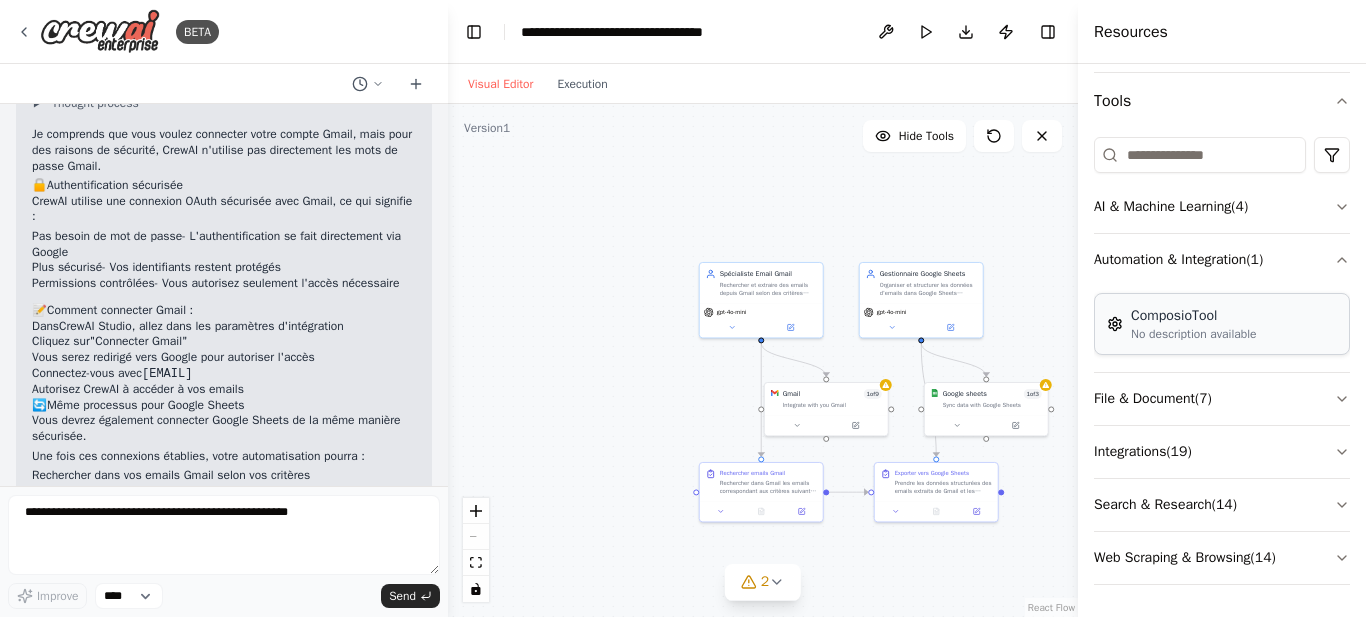 click at bounding box center [1115, 324] 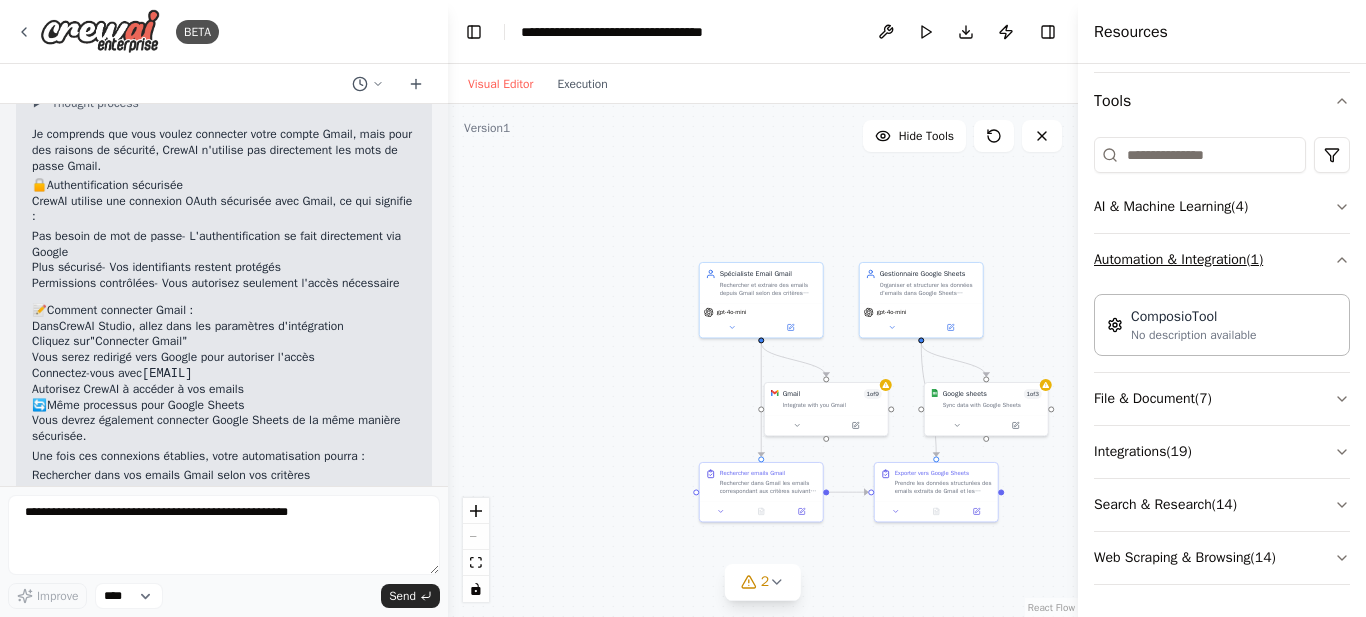 click 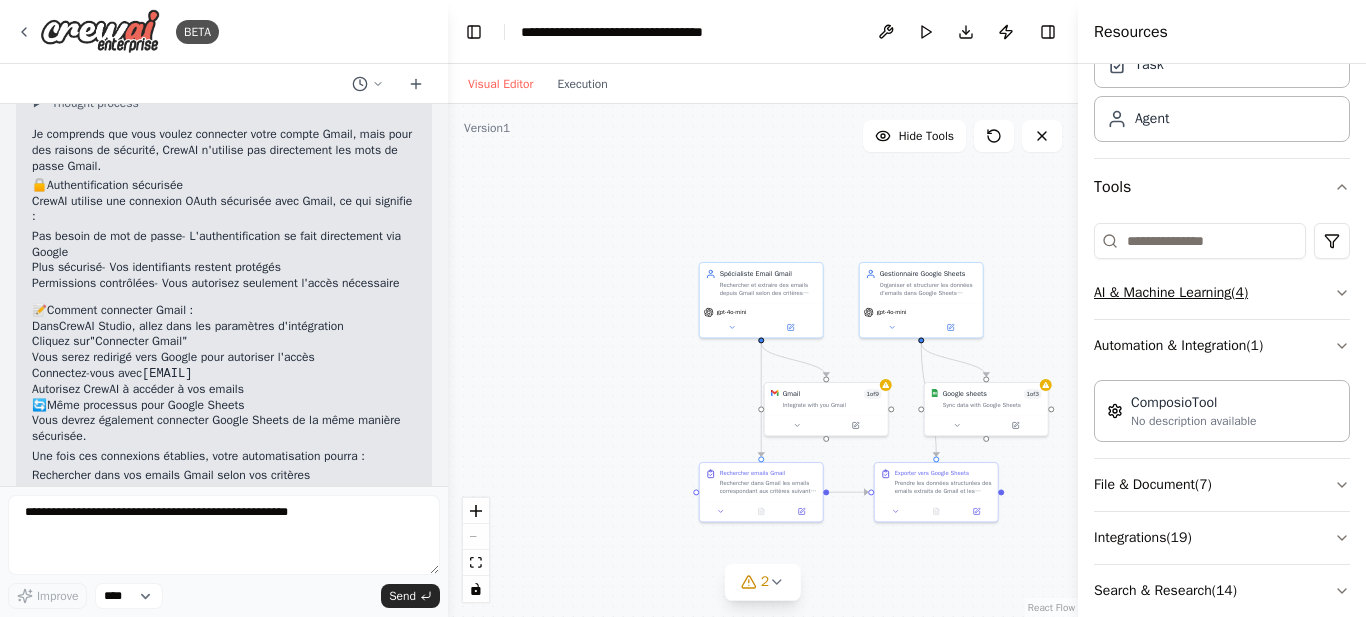scroll, scrollTop: 94, scrollLeft: 0, axis: vertical 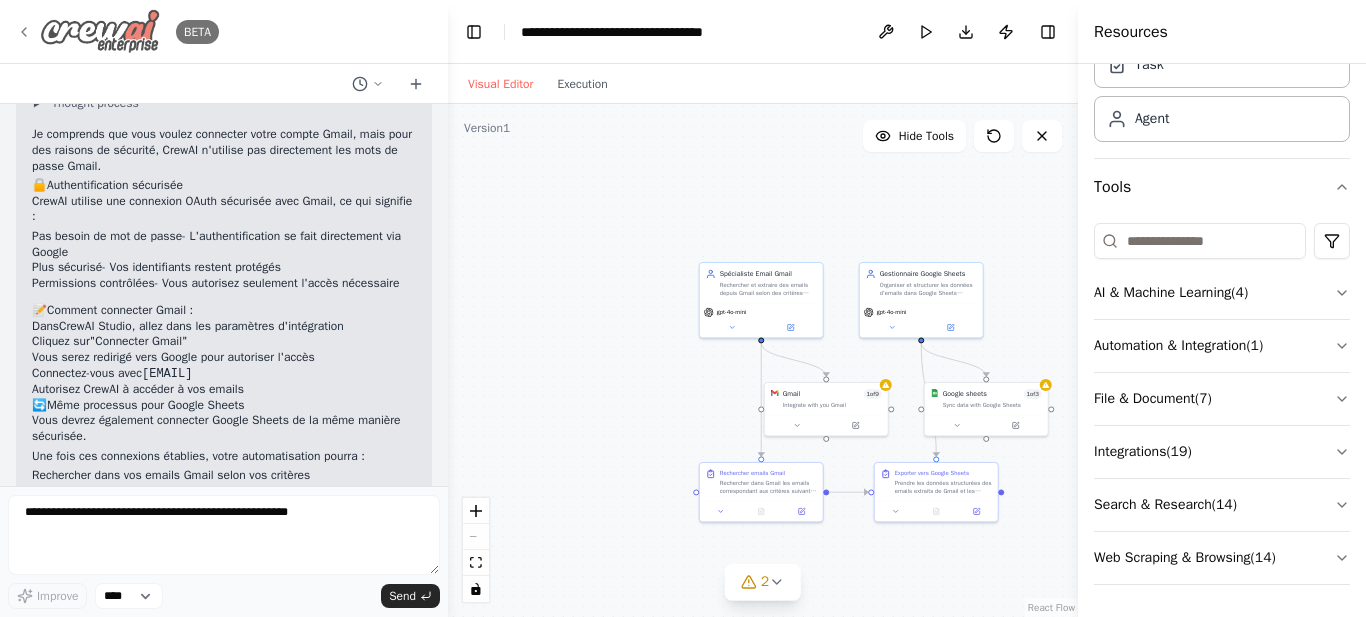 click 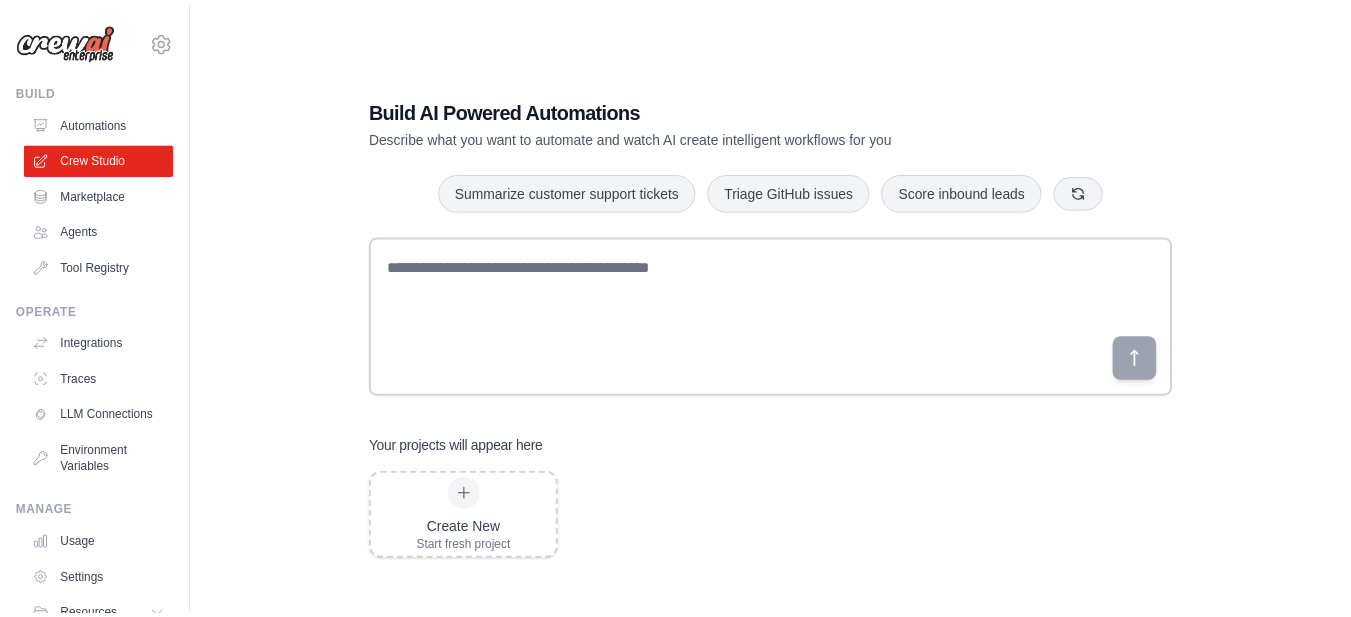 scroll, scrollTop: 0, scrollLeft: 0, axis: both 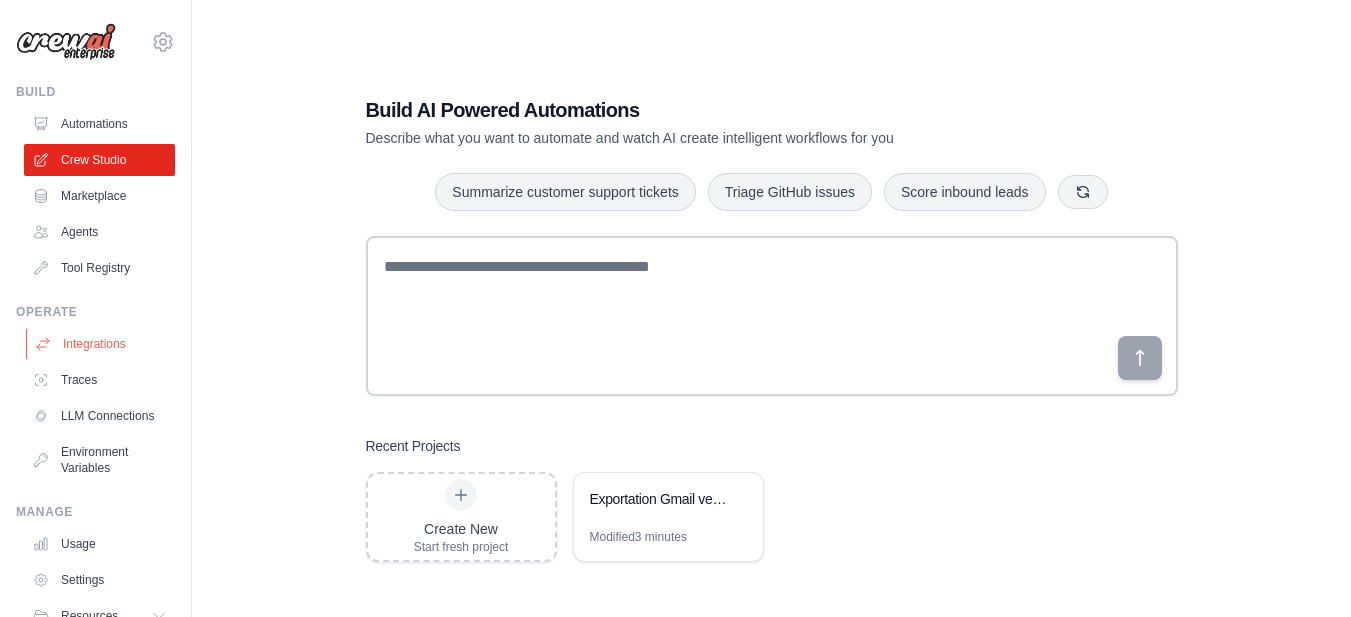 click on "Integrations" at bounding box center [101, 344] 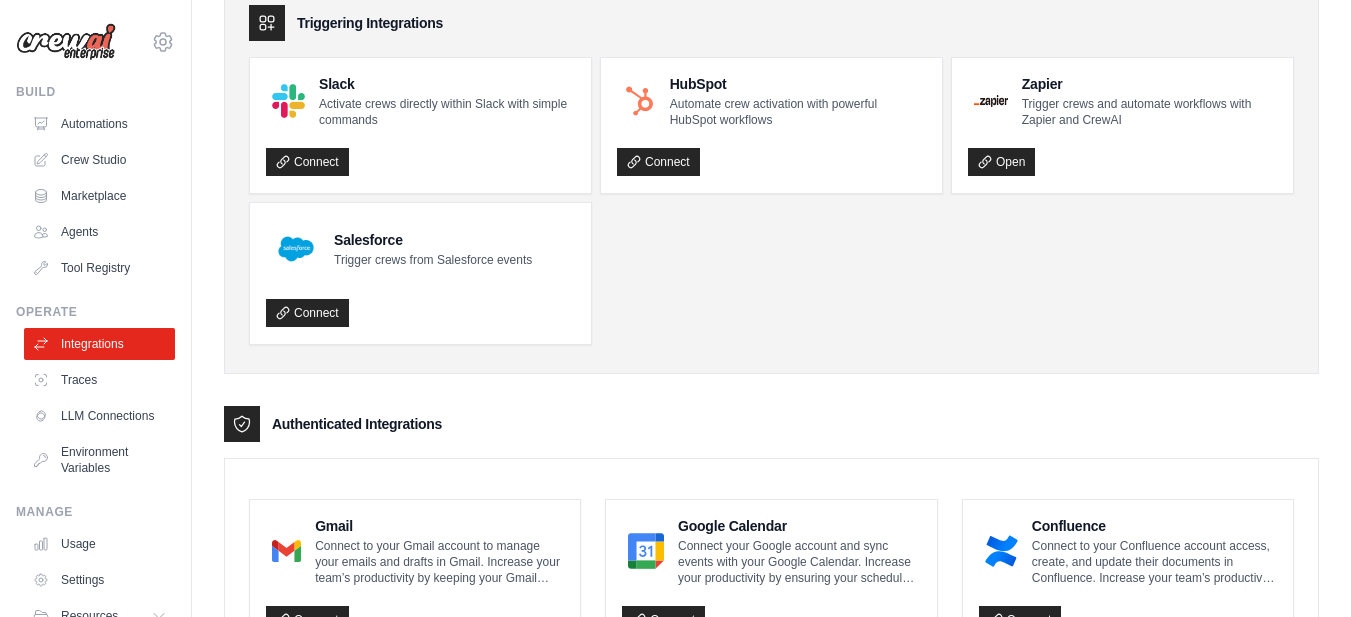 scroll, scrollTop: 300, scrollLeft: 0, axis: vertical 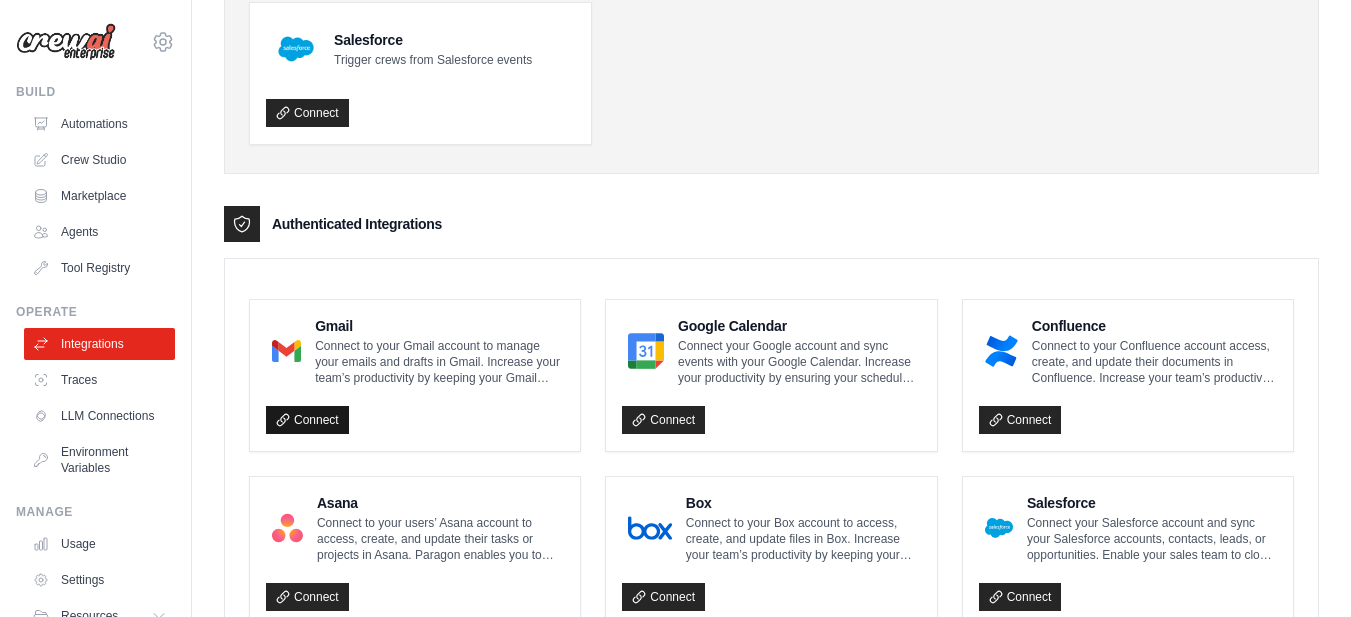 click on "Connect" at bounding box center [307, 420] 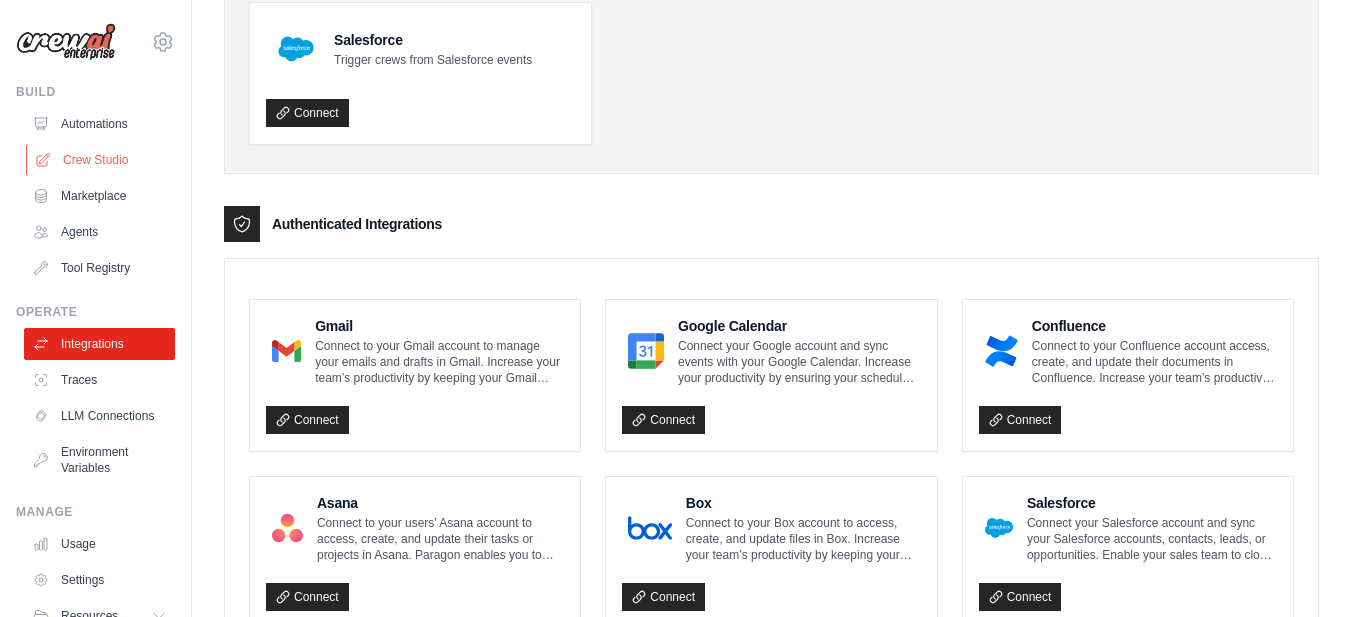 click on "Automations" at bounding box center [99, 124] 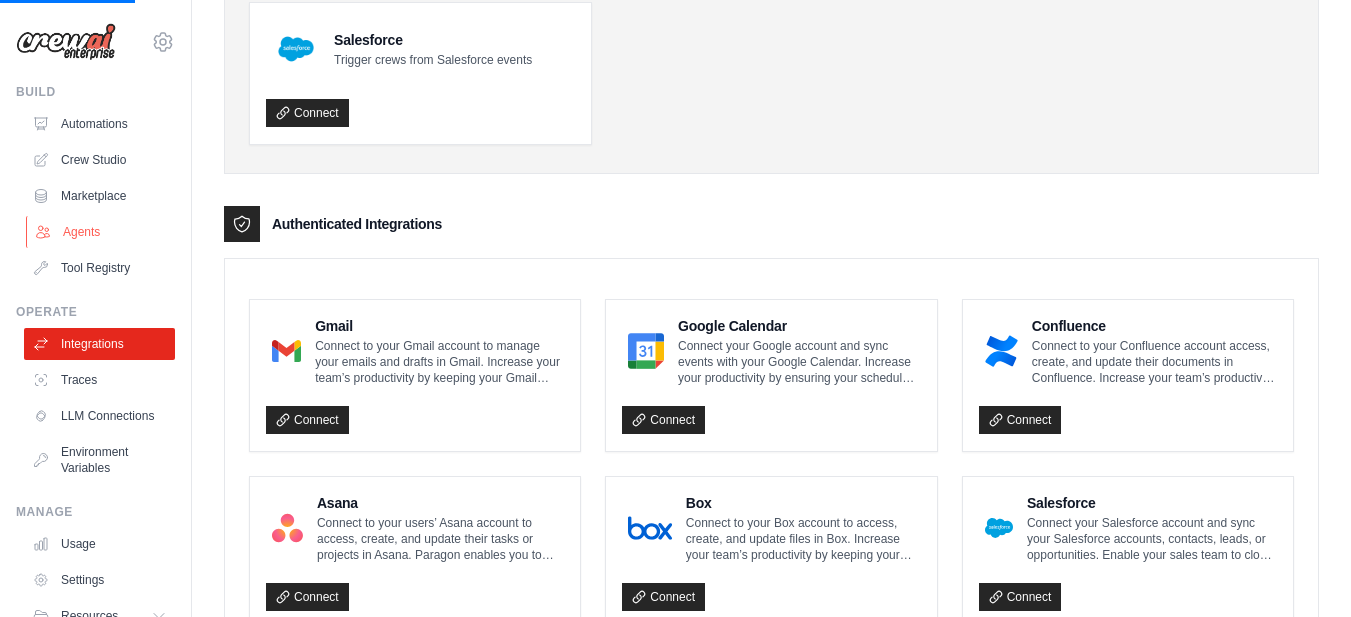 scroll, scrollTop: 0, scrollLeft: 0, axis: both 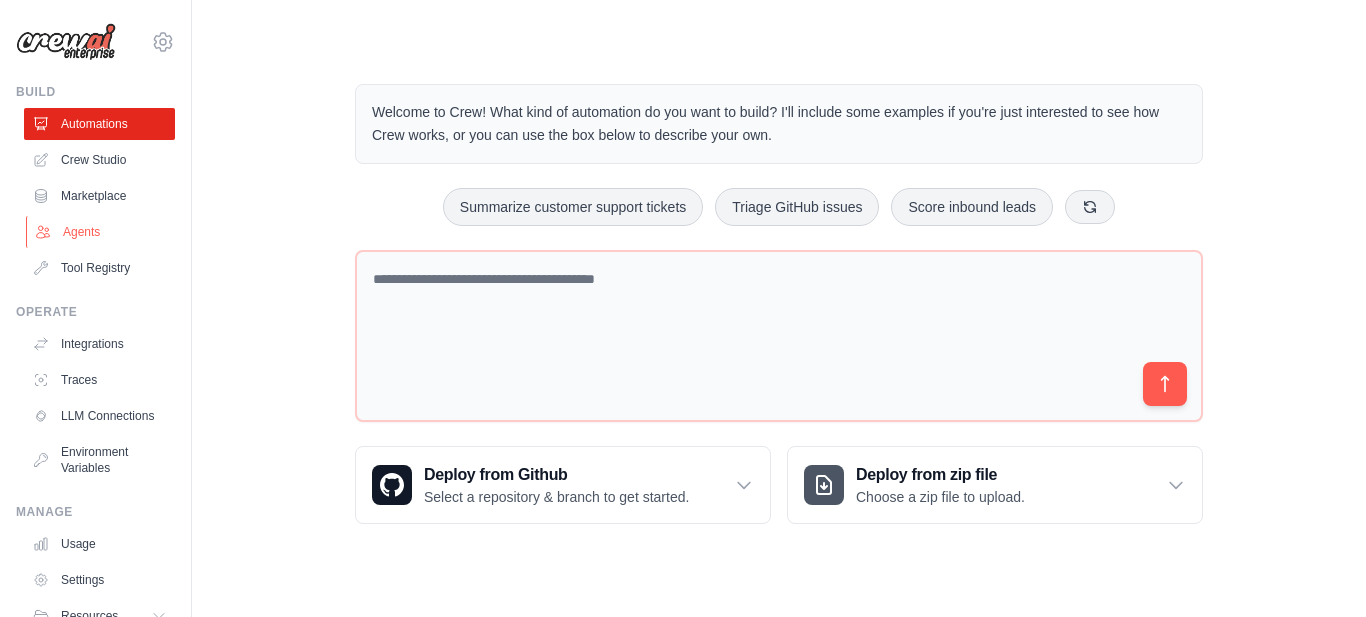 click on "Agents" at bounding box center (101, 232) 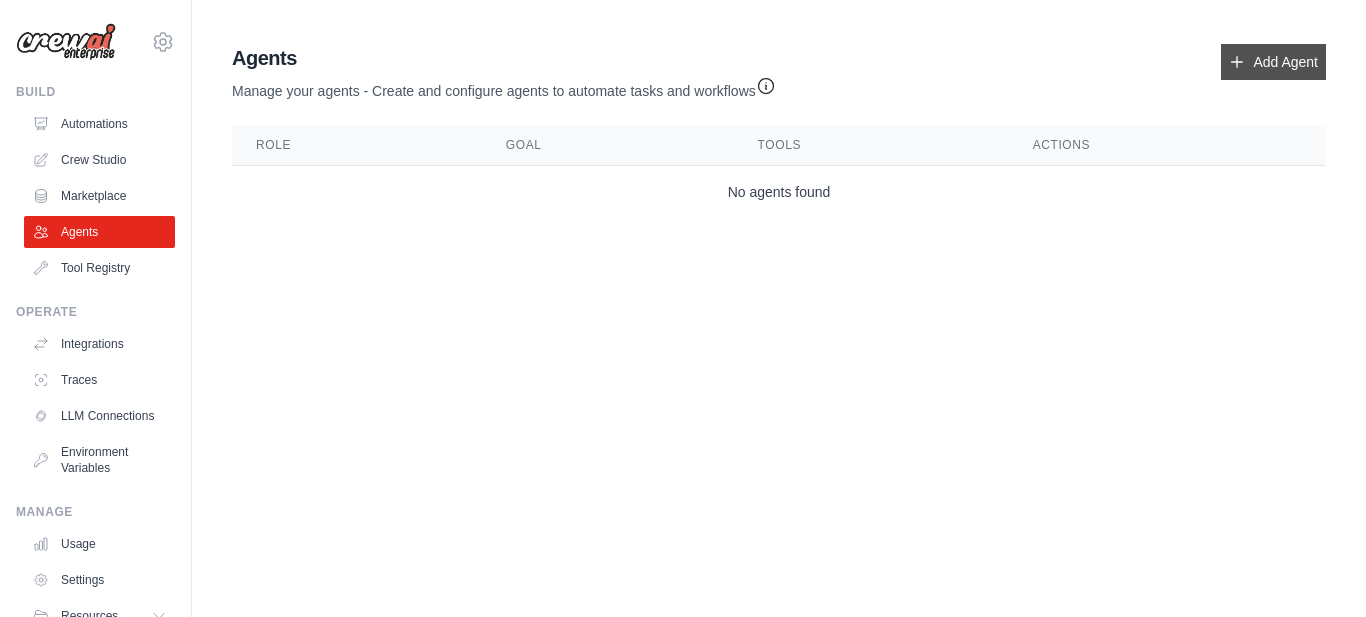 click on "Add Agent" at bounding box center [1273, 62] 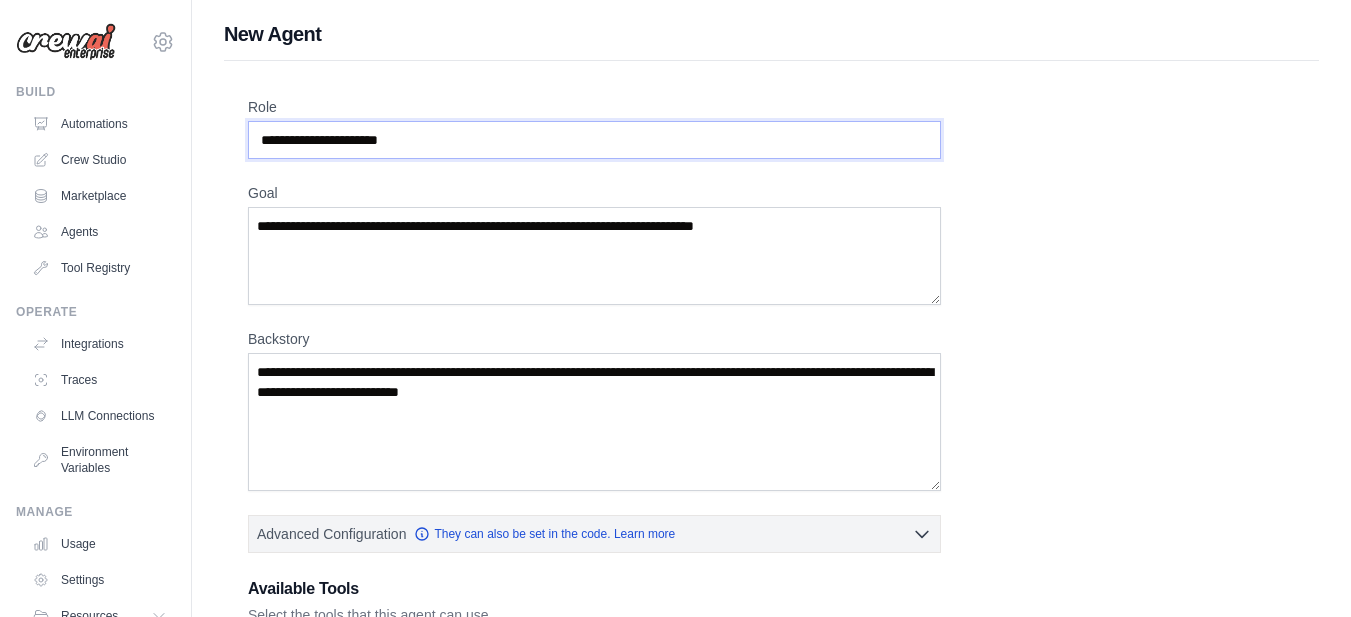 click on "Role" at bounding box center [594, 140] 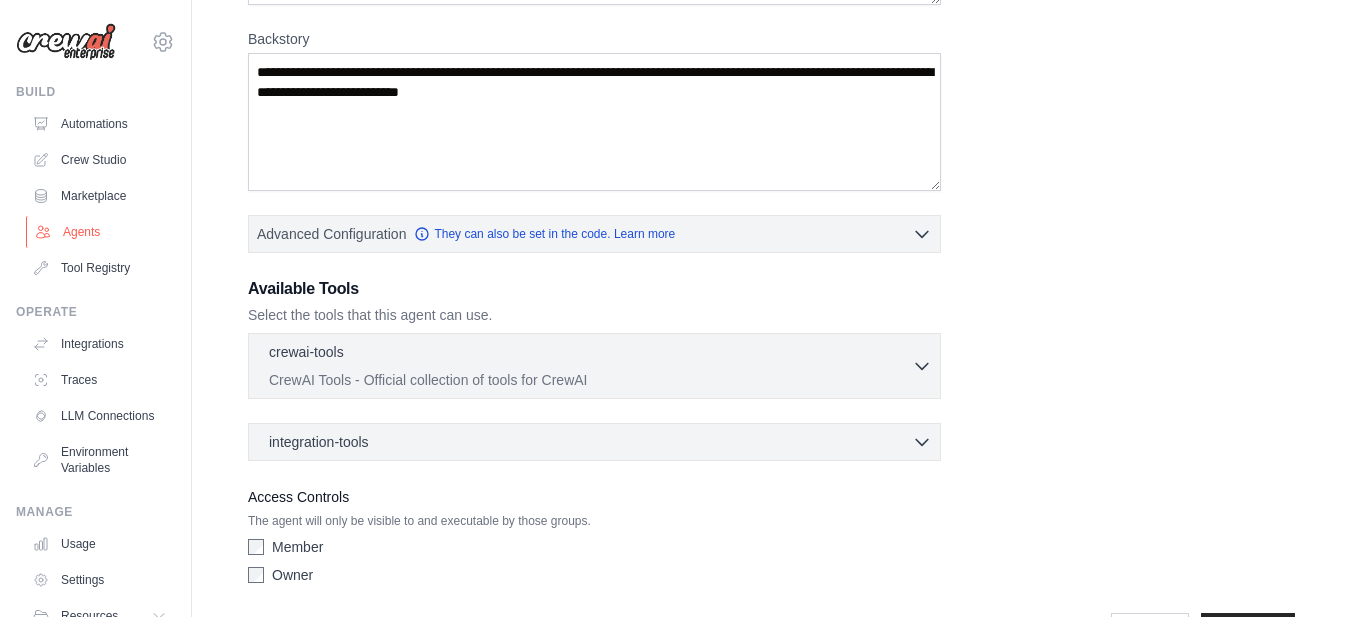 scroll, scrollTop: 100, scrollLeft: 0, axis: vertical 